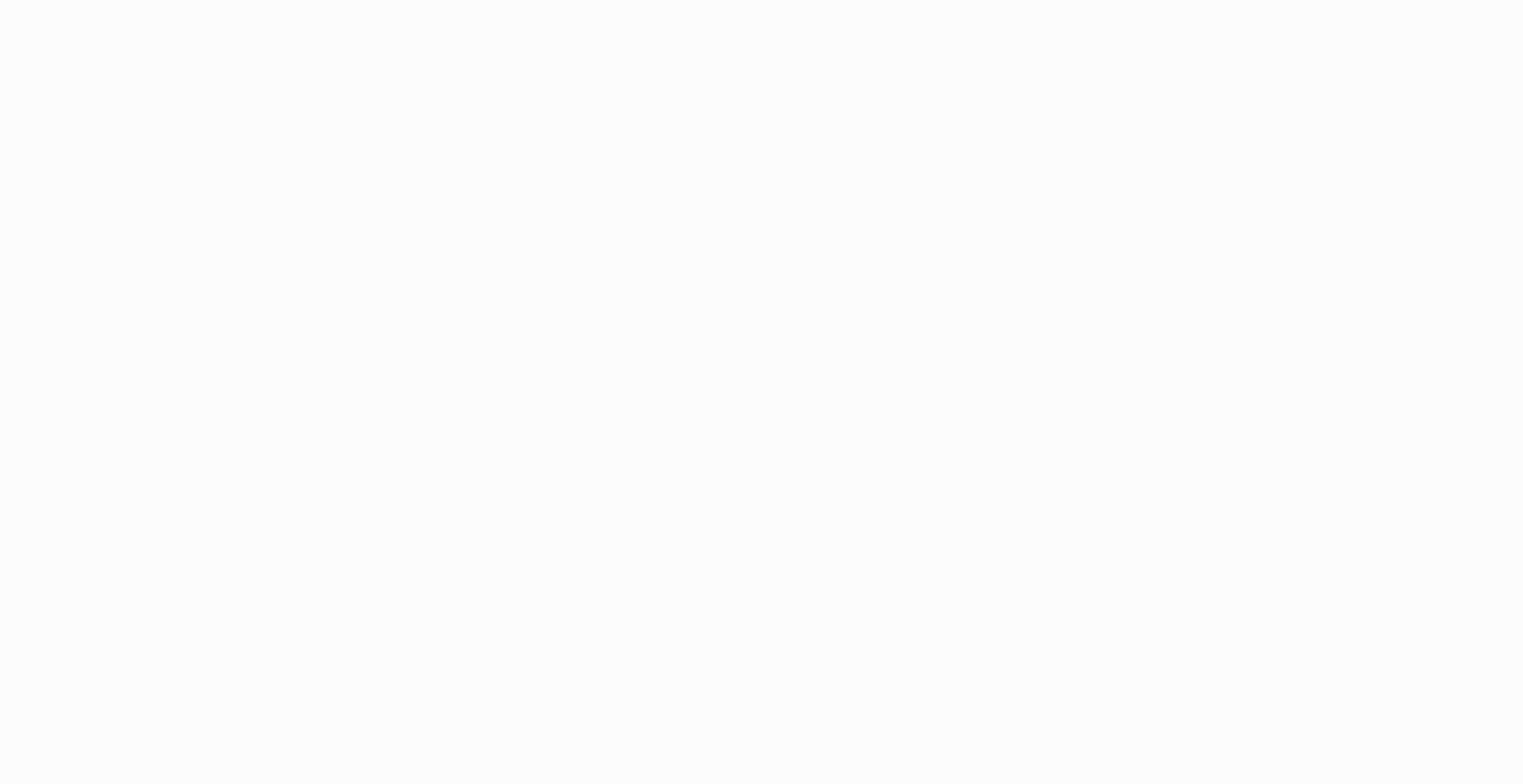 scroll, scrollTop: 0, scrollLeft: 0, axis: both 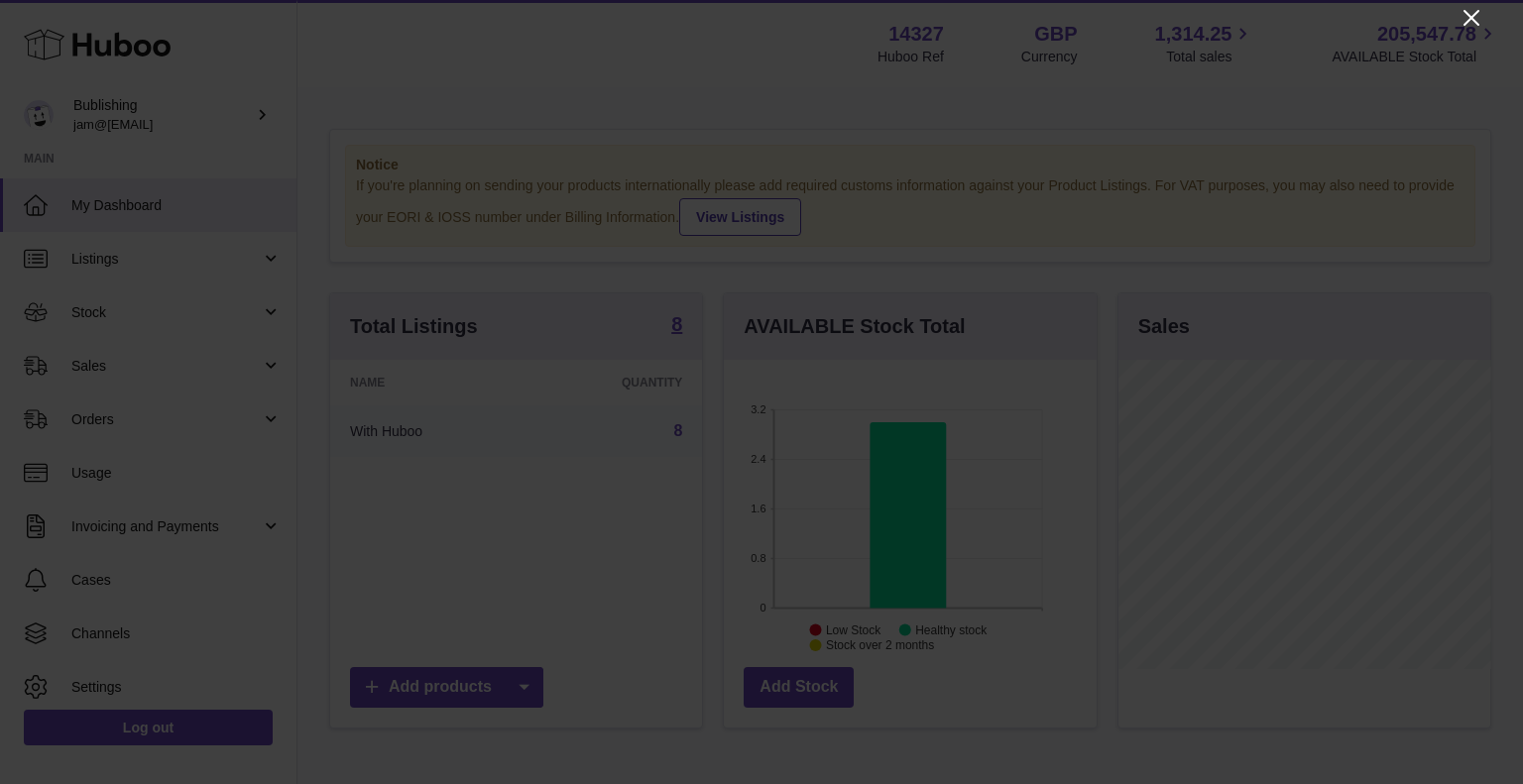 click 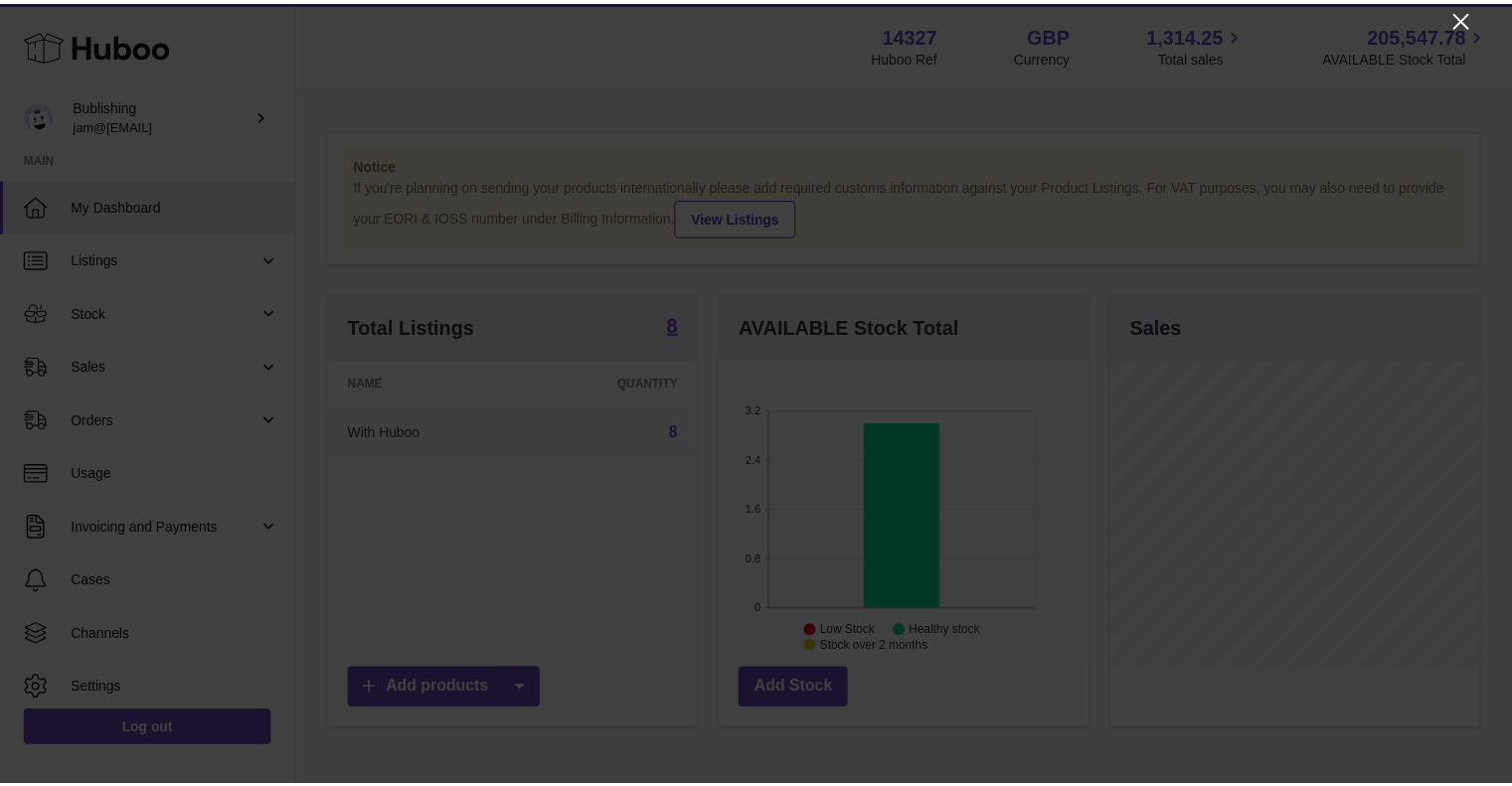 scroll, scrollTop: 310, scrollLeft: 369, axis: both 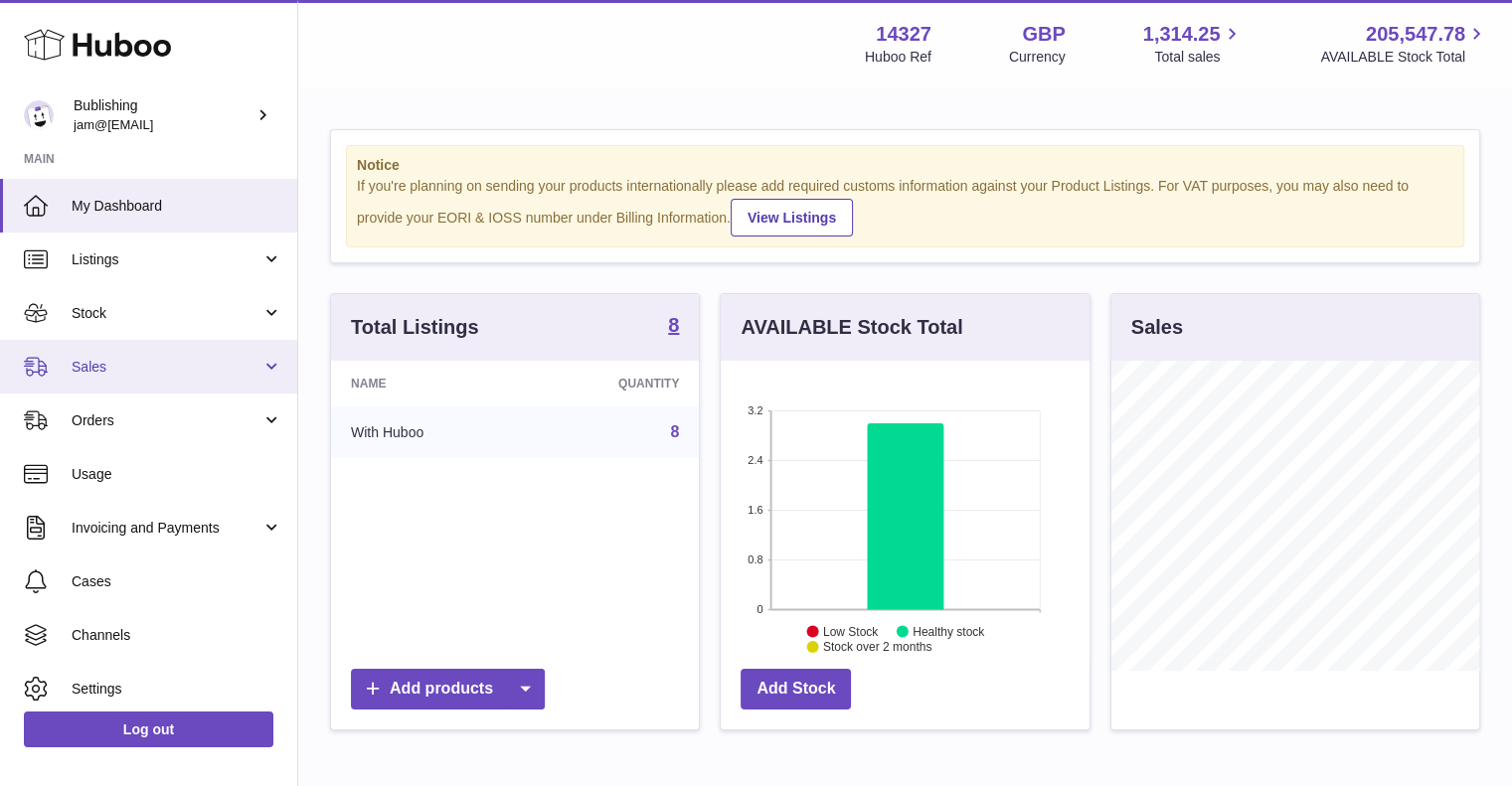 click on "Sales" at bounding box center (148, 367) 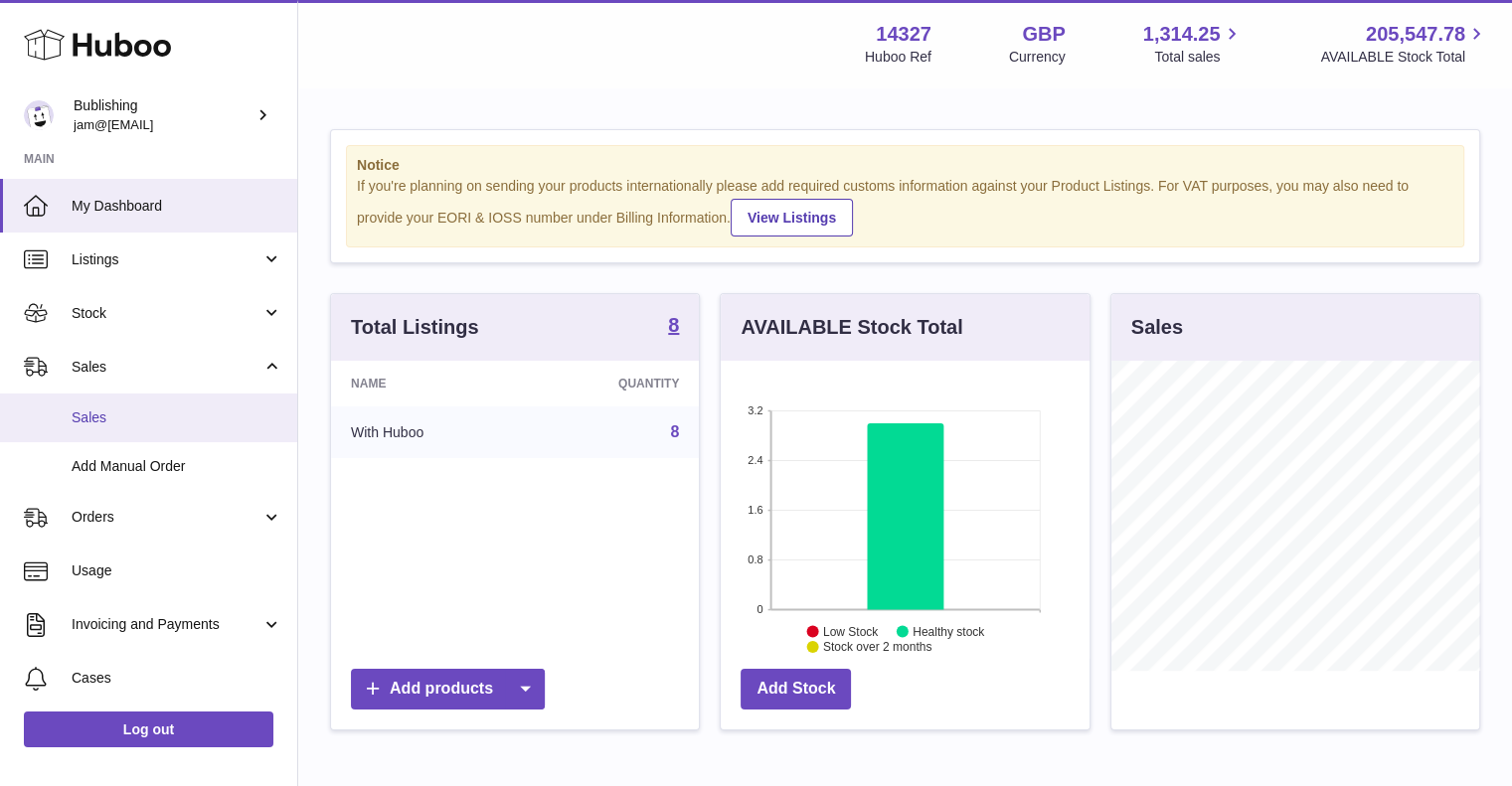 click on "Sales" at bounding box center [177, 417] 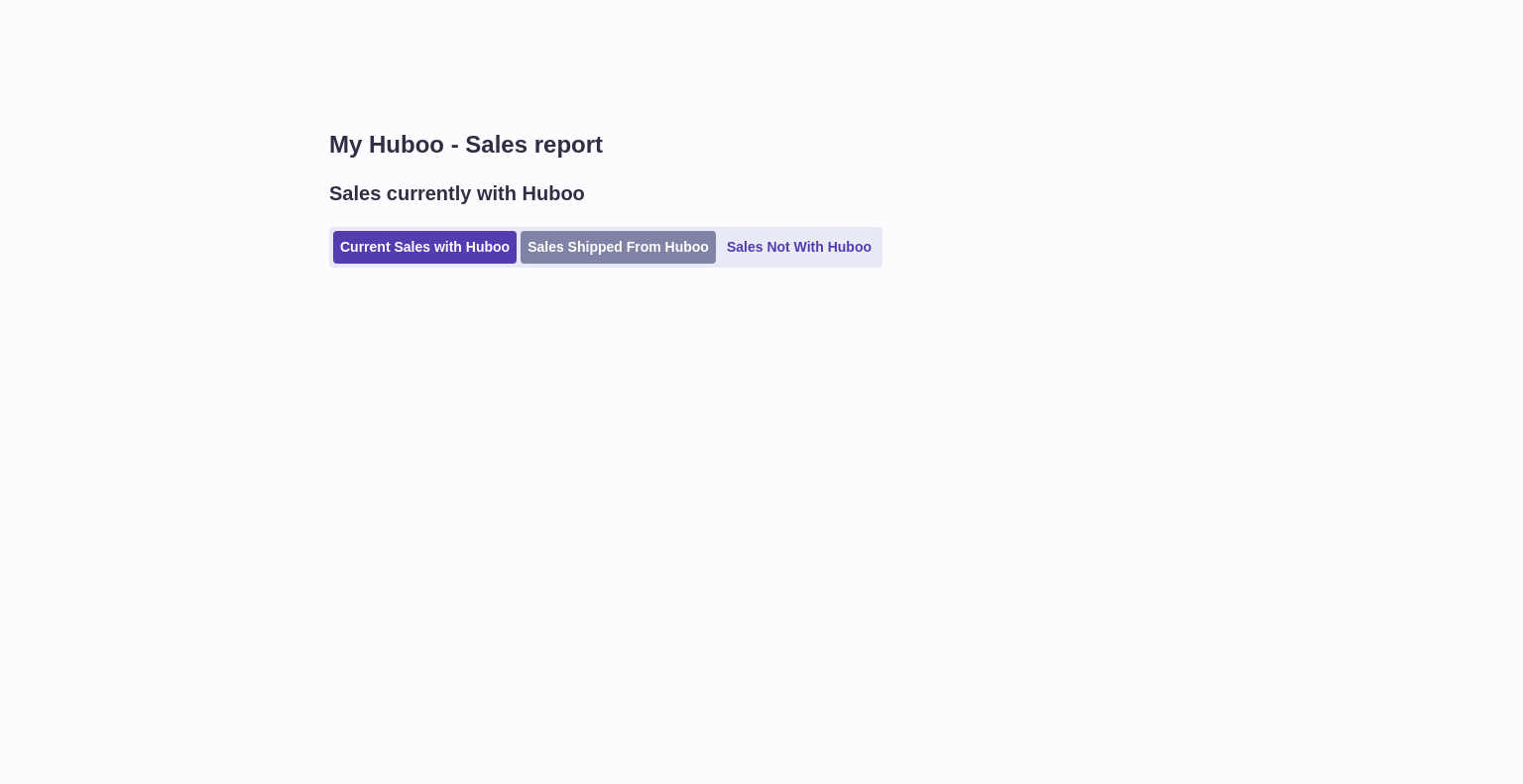 scroll, scrollTop: 0, scrollLeft: 0, axis: both 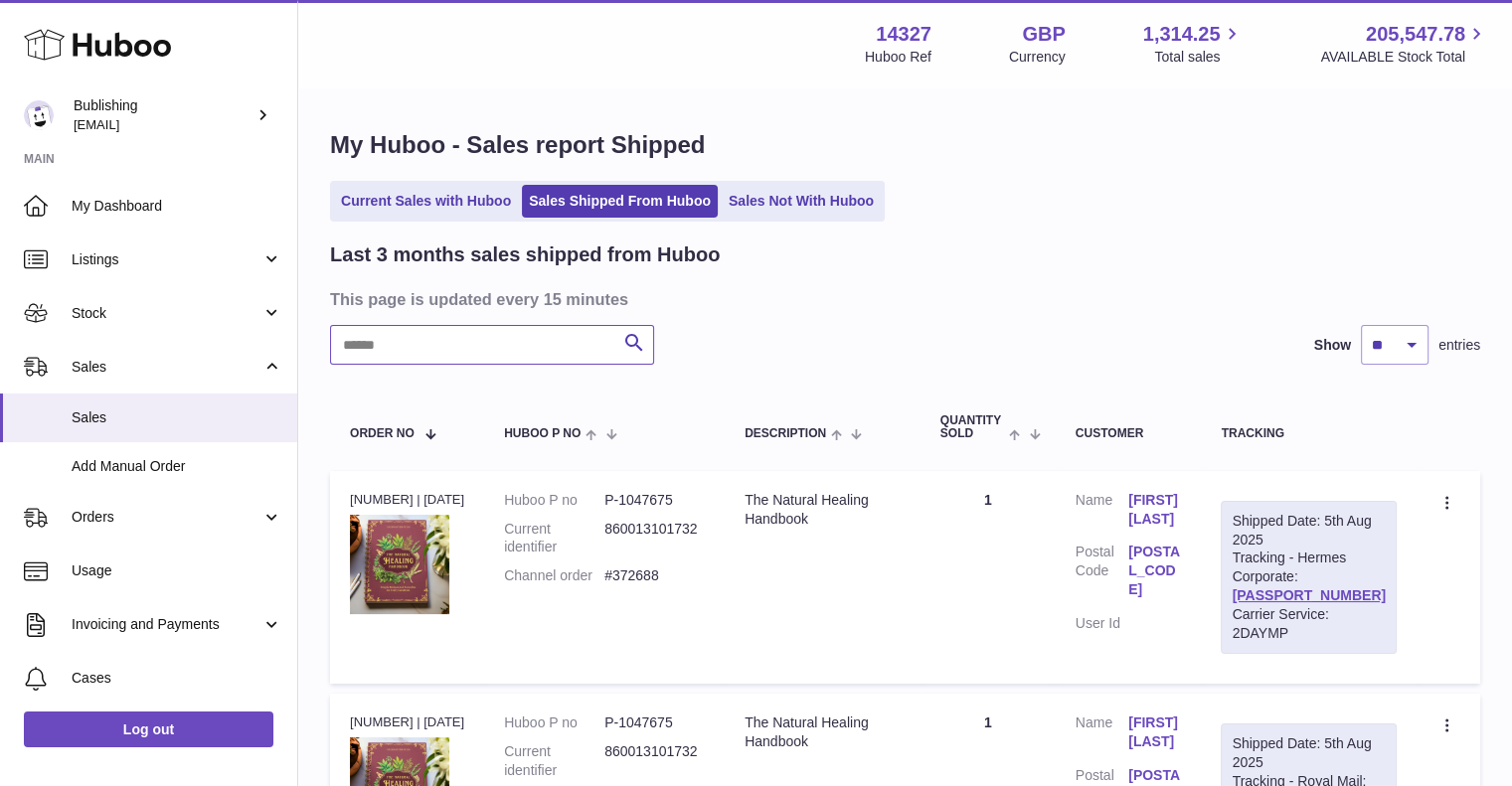 click at bounding box center [492, 345] 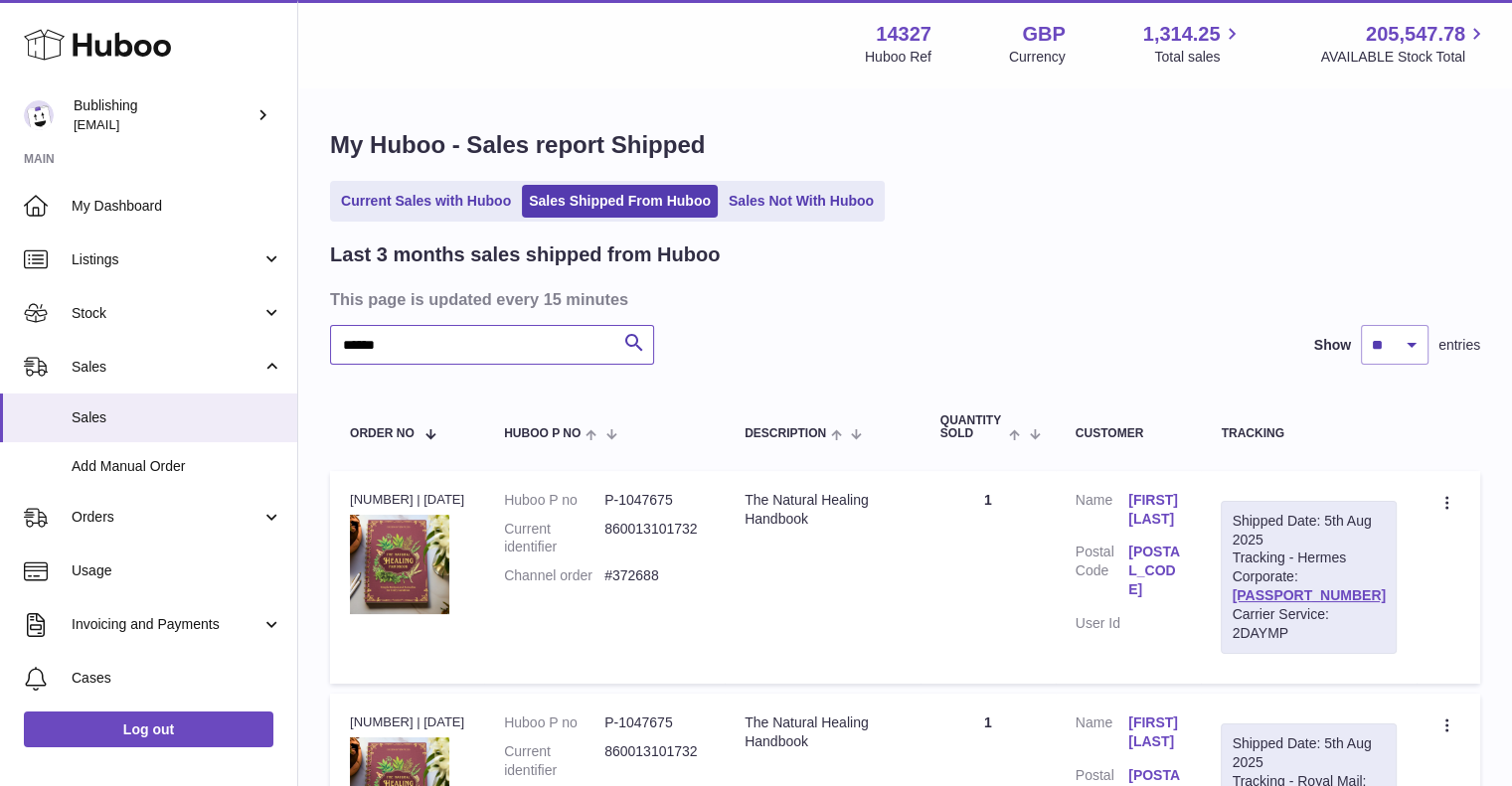 type on "******" 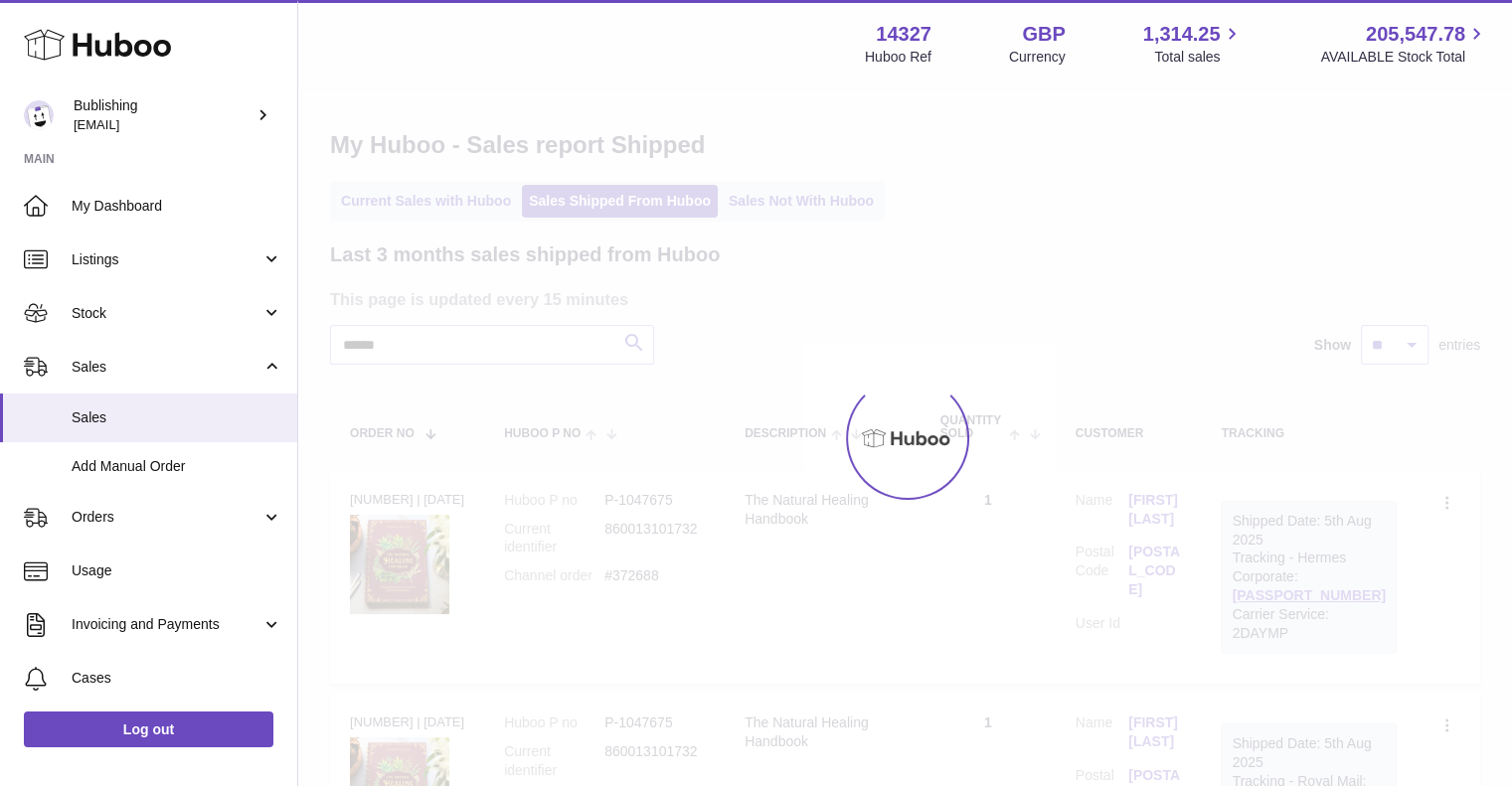click at bounding box center [905, 437] 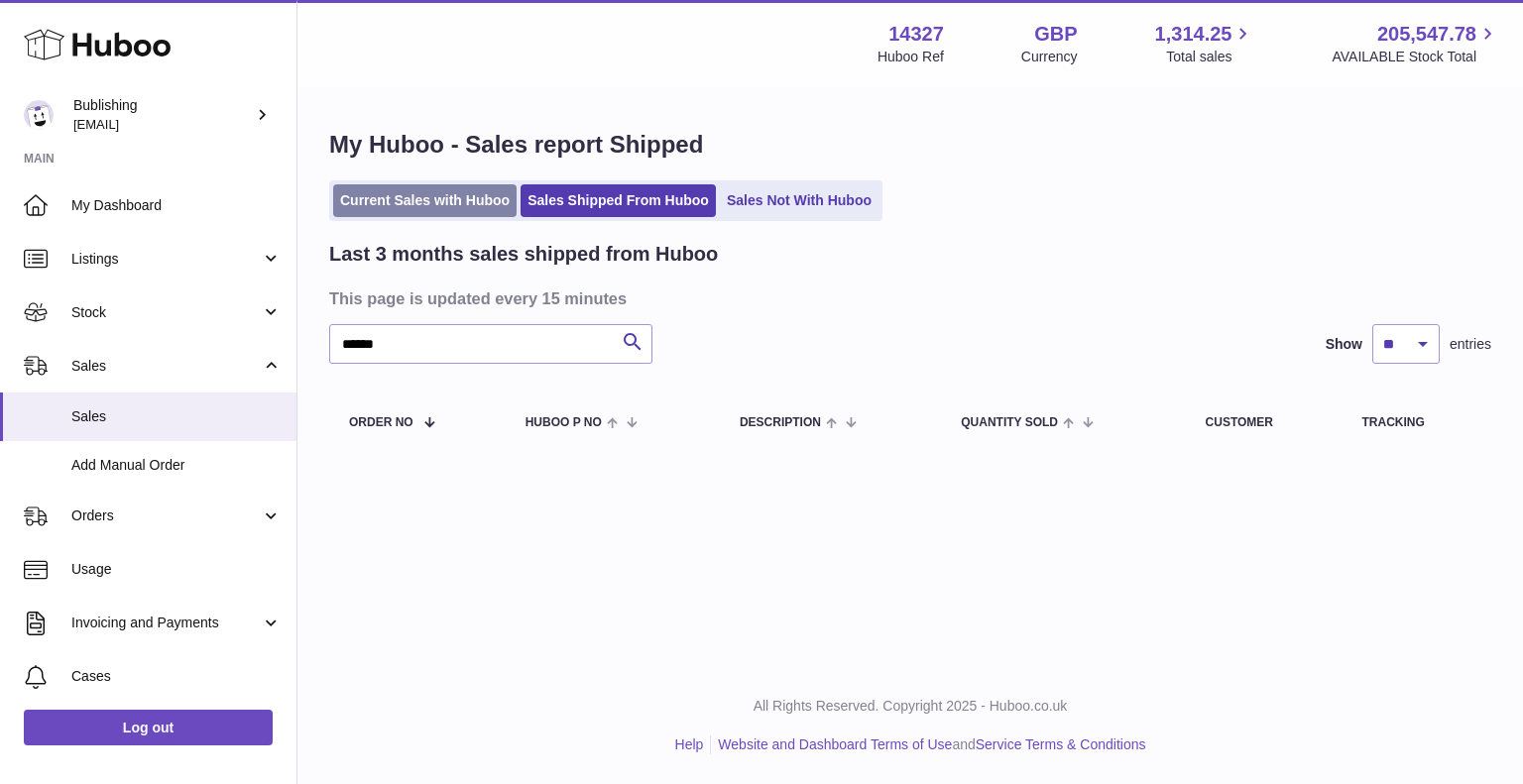 click on "Current Sales with Huboo" at bounding box center [424, 200] 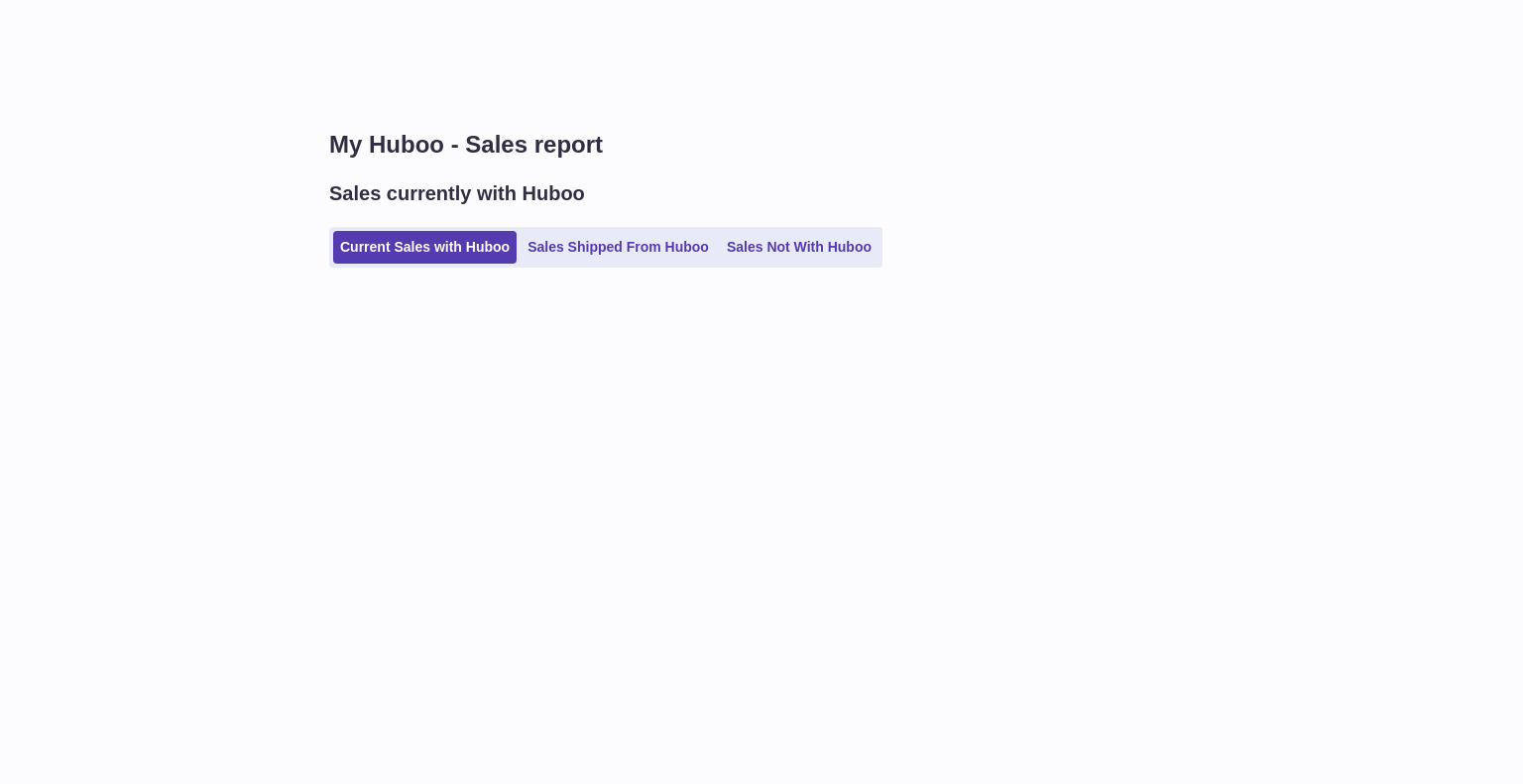 scroll, scrollTop: 0, scrollLeft: 0, axis: both 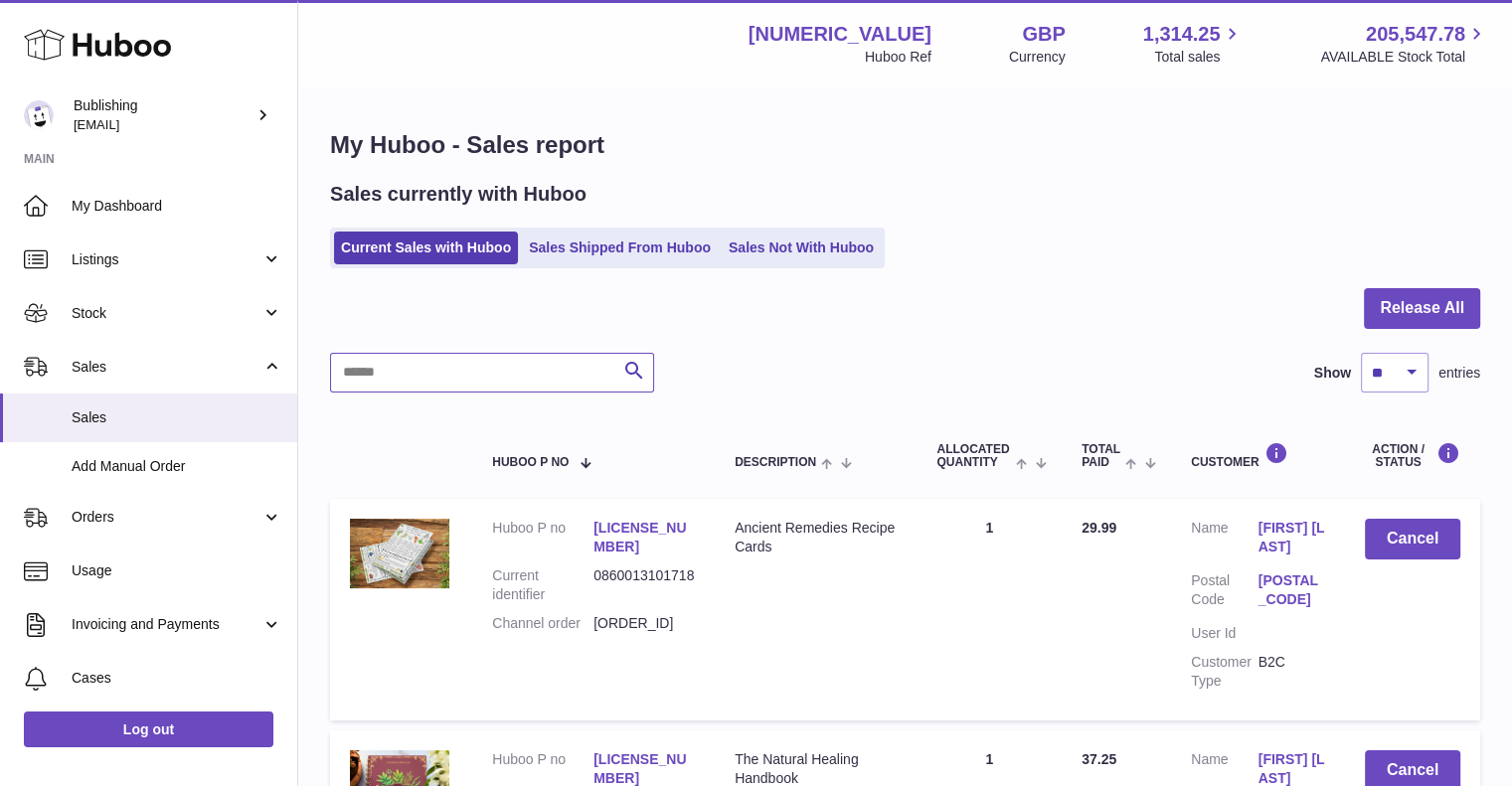 click at bounding box center (492, 373) 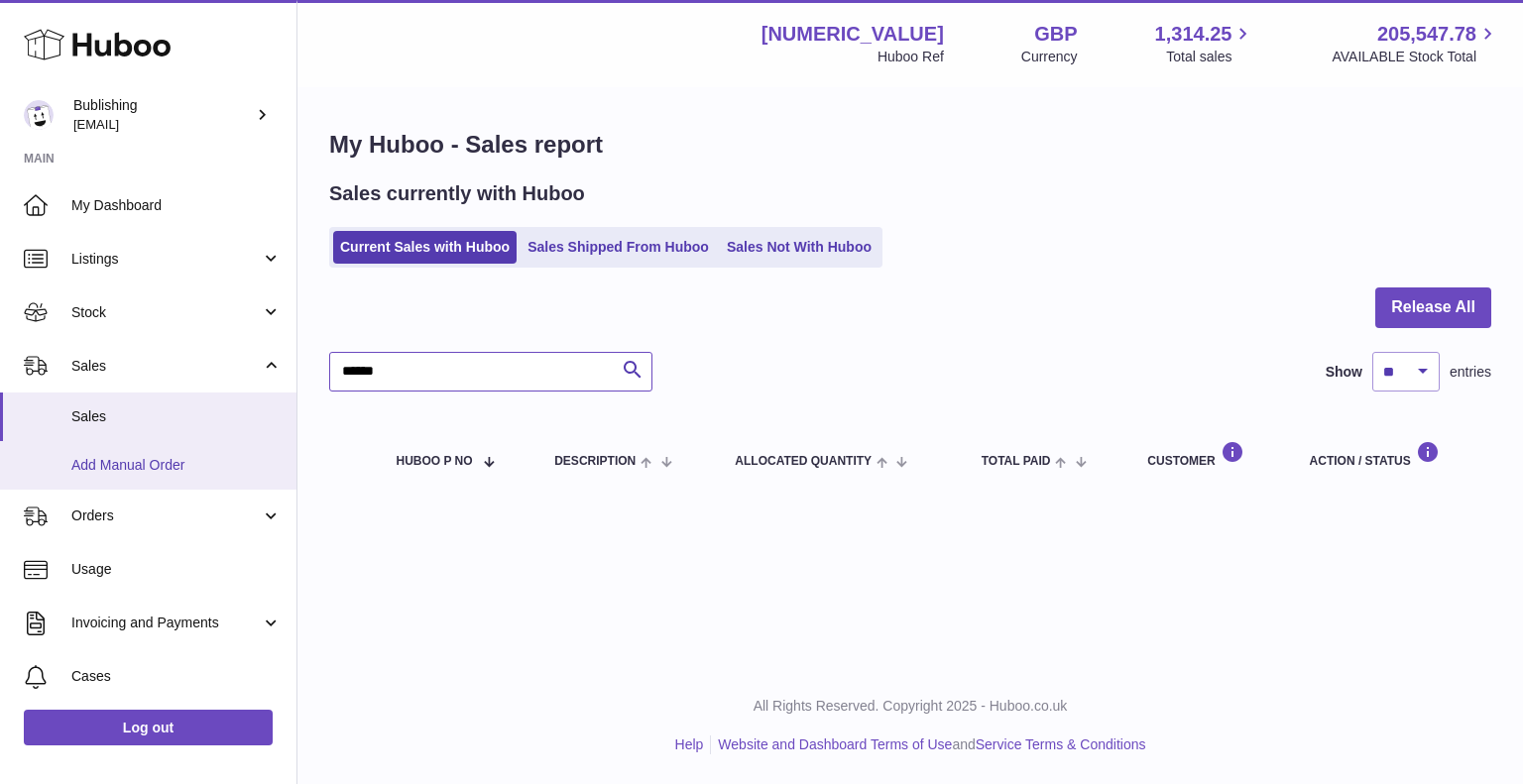type on "******" 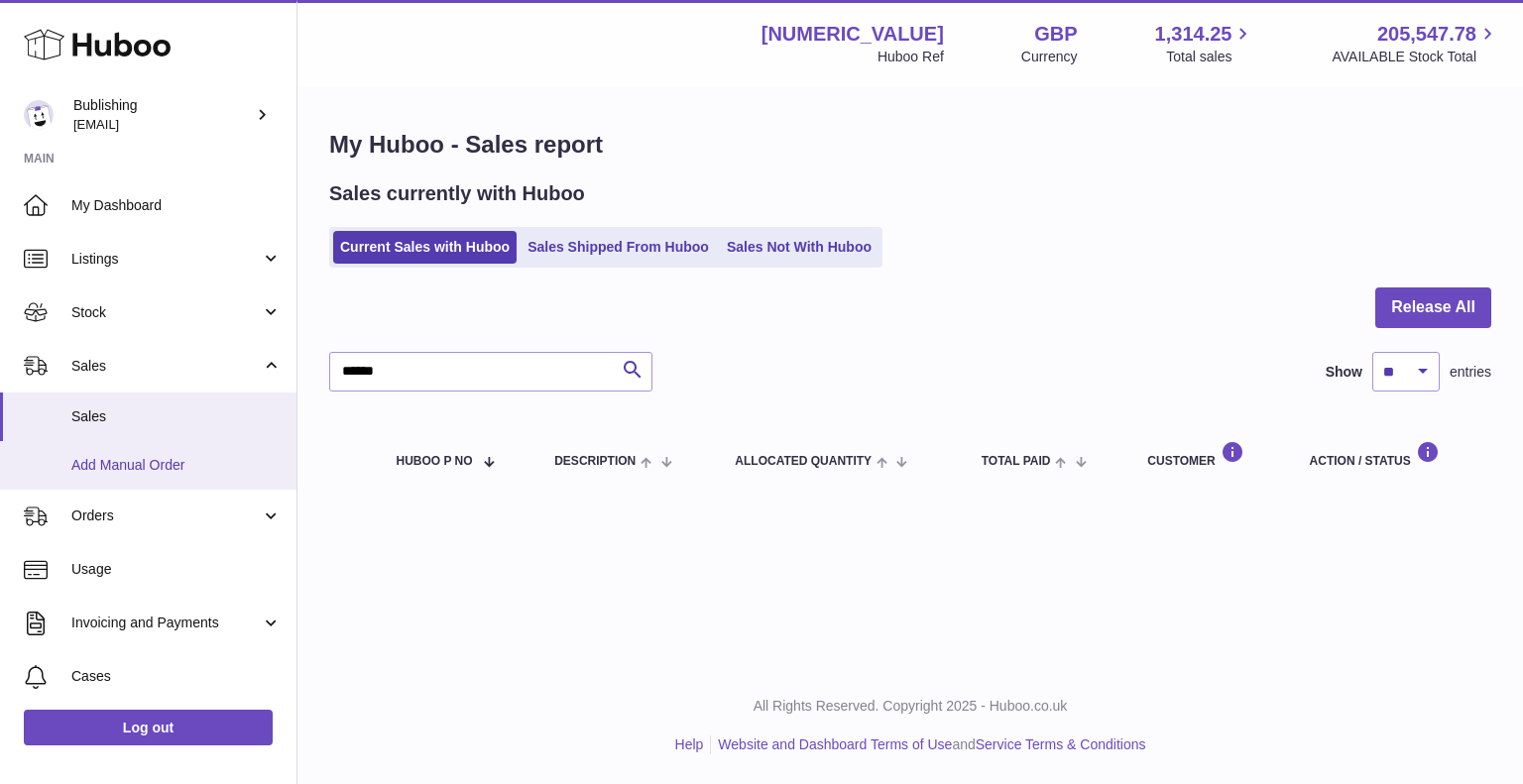 click on "Add Manual Order" at bounding box center [176, 465] 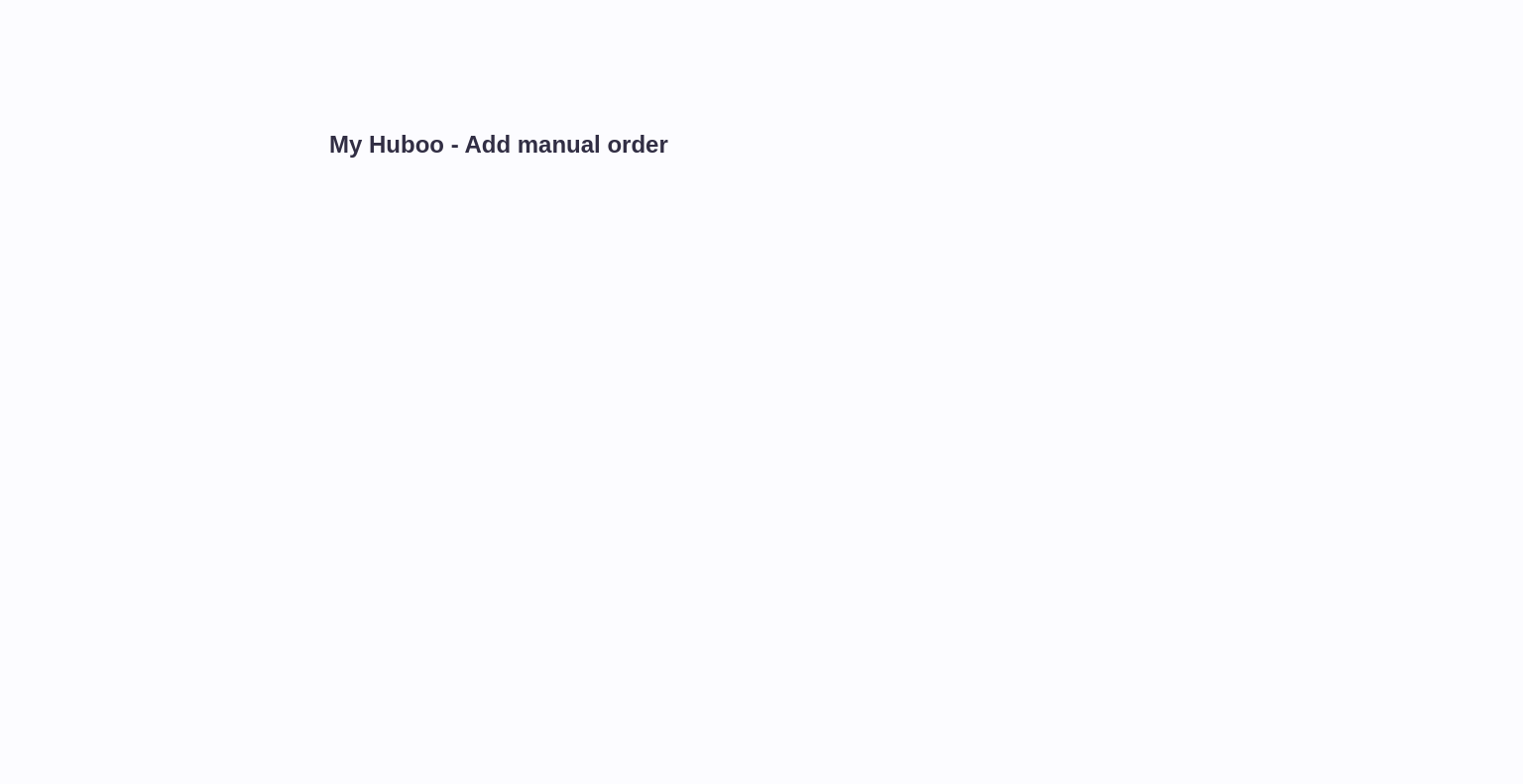 scroll, scrollTop: 0, scrollLeft: 0, axis: both 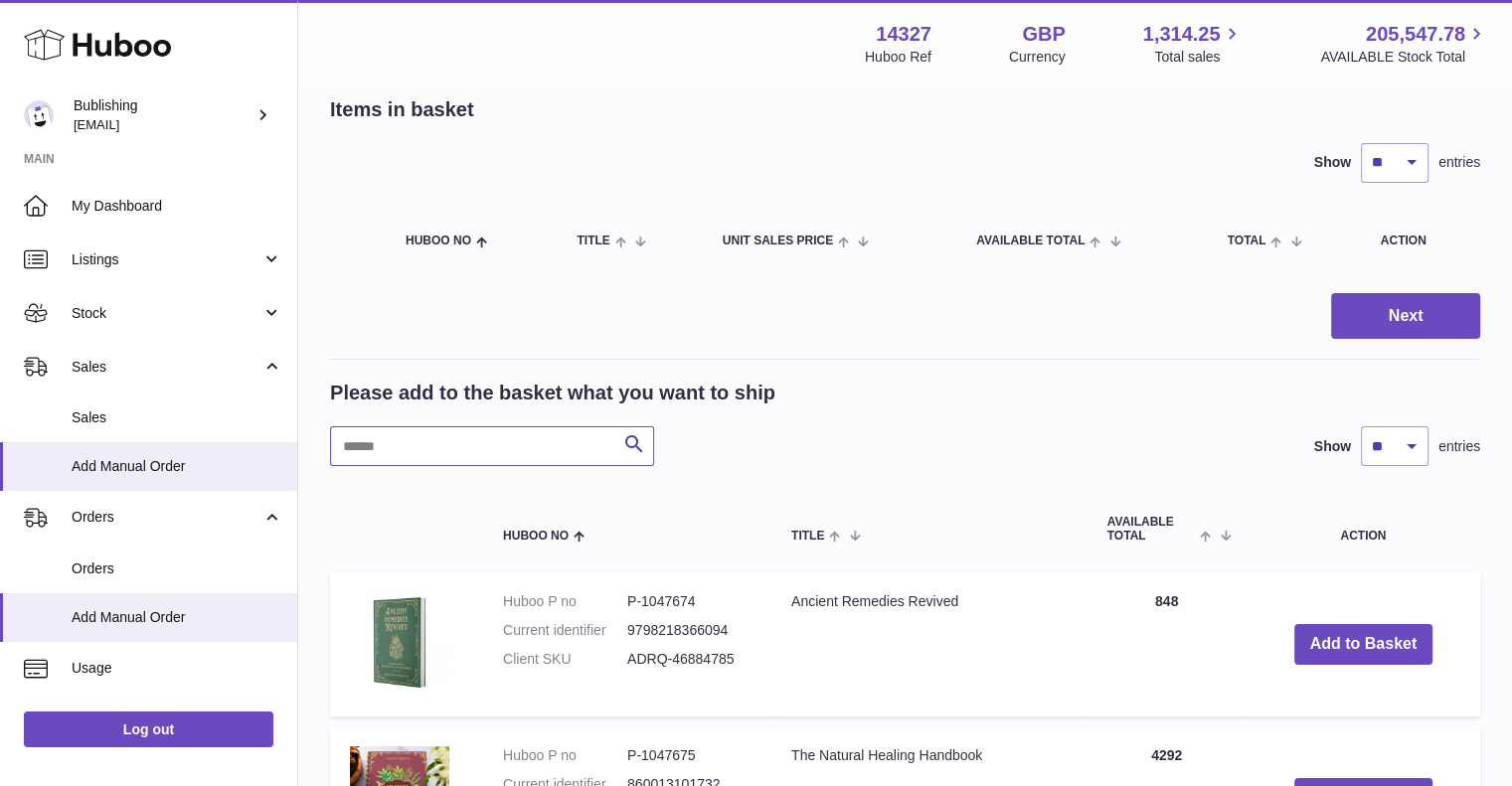click at bounding box center [492, 446] 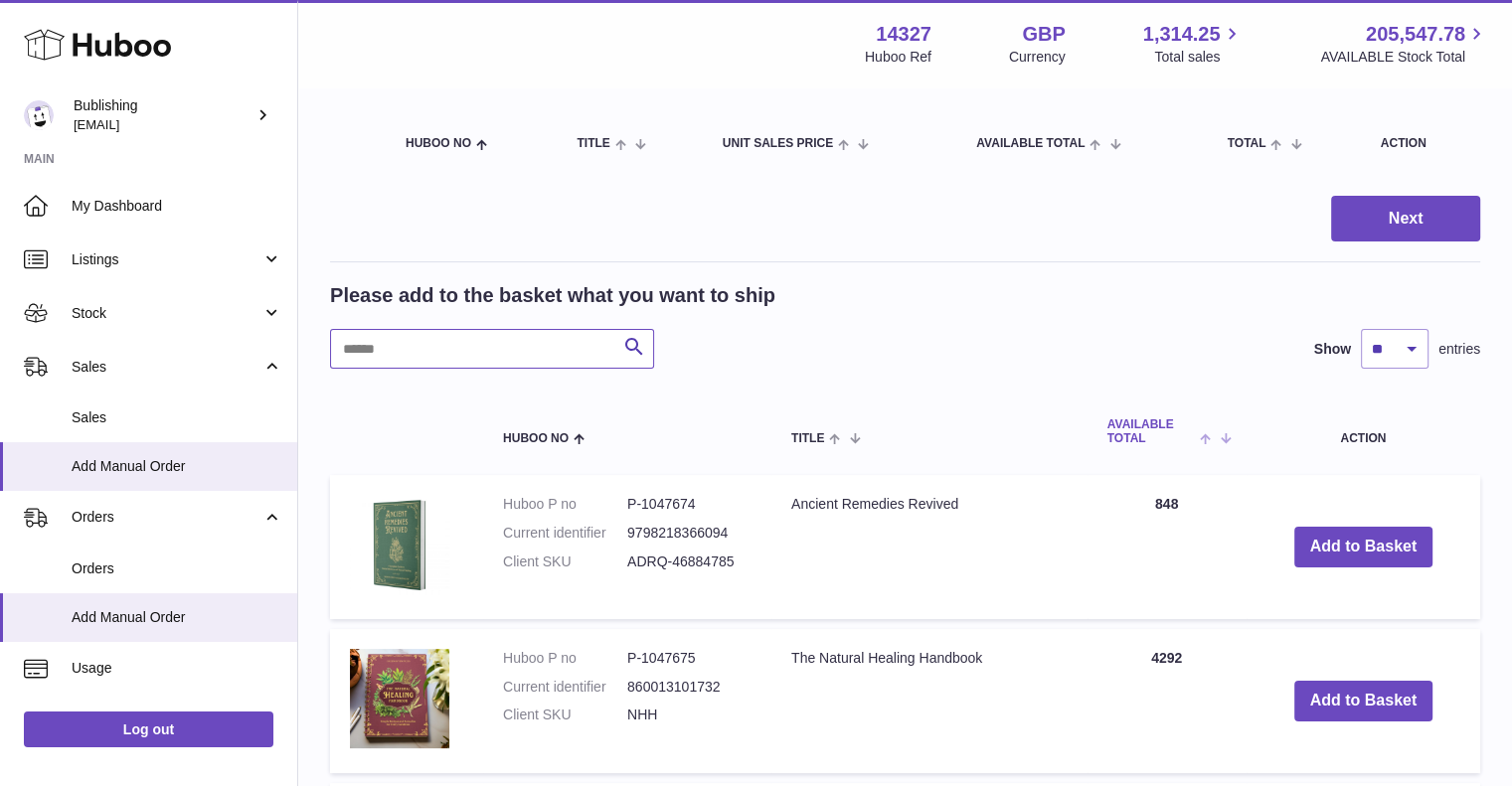 scroll, scrollTop: 397, scrollLeft: 0, axis: vertical 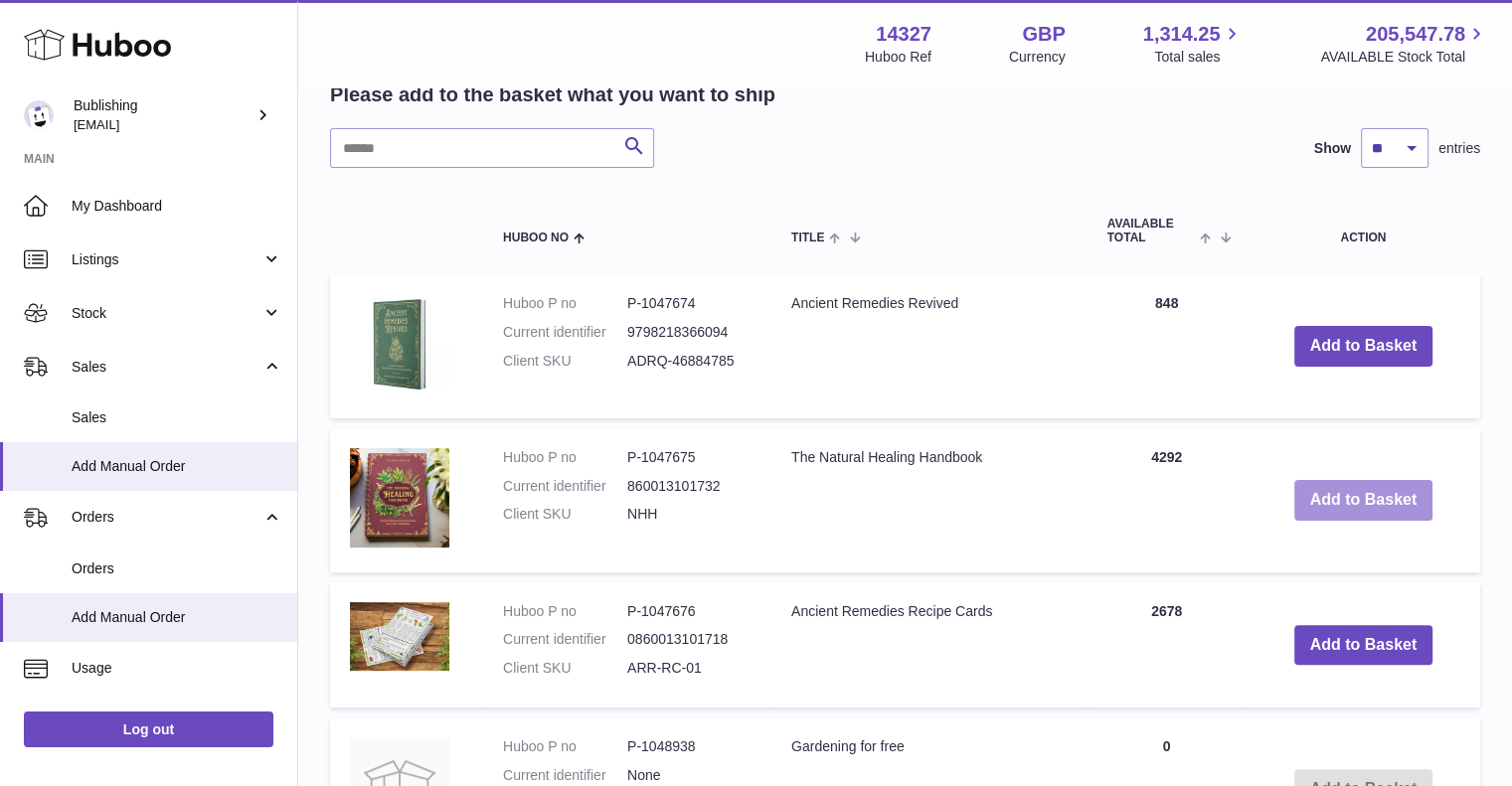 click on "Add to Basket" at bounding box center [1364, 500] 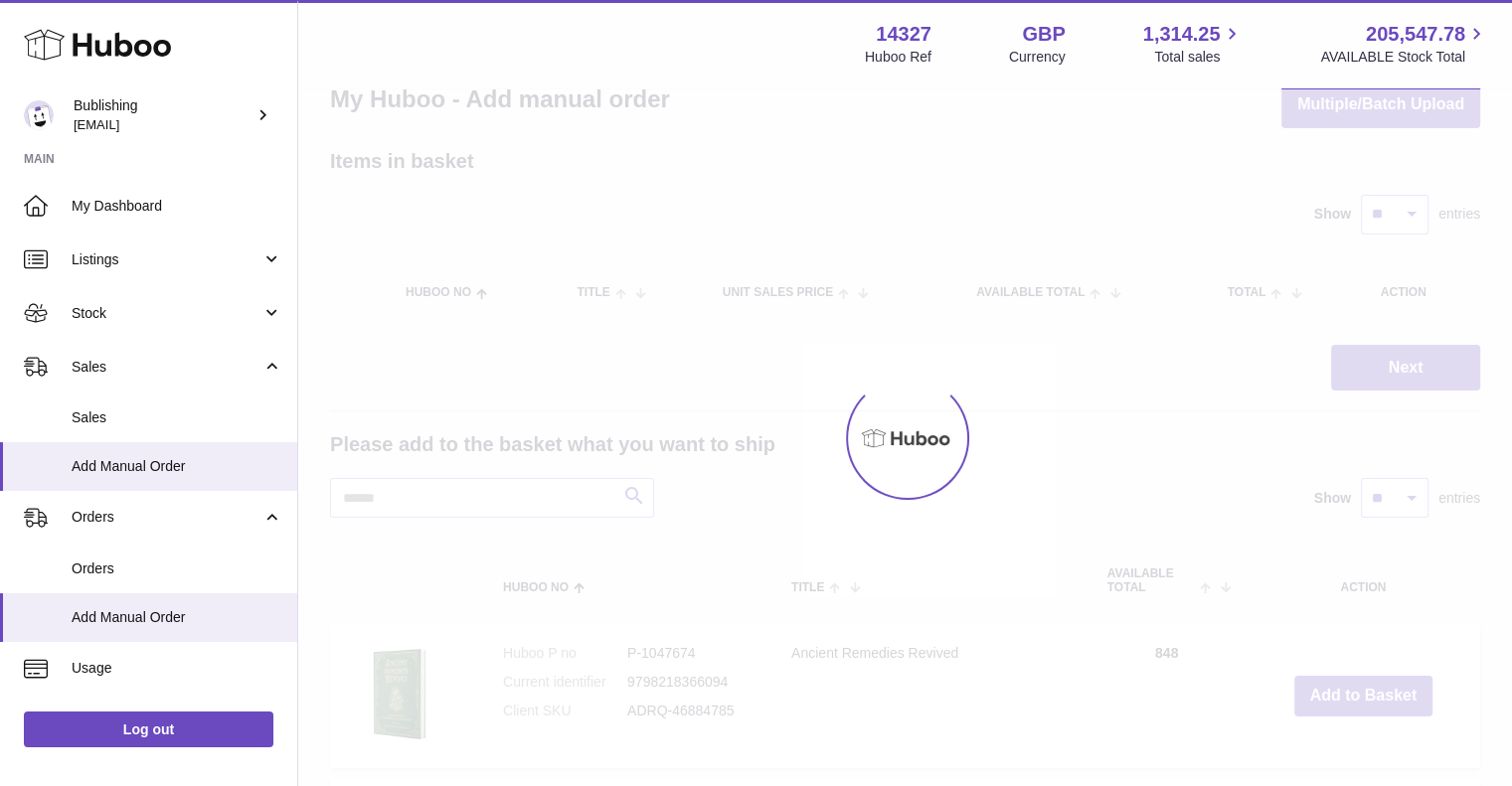 scroll, scrollTop: 0, scrollLeft: 0, axis: both 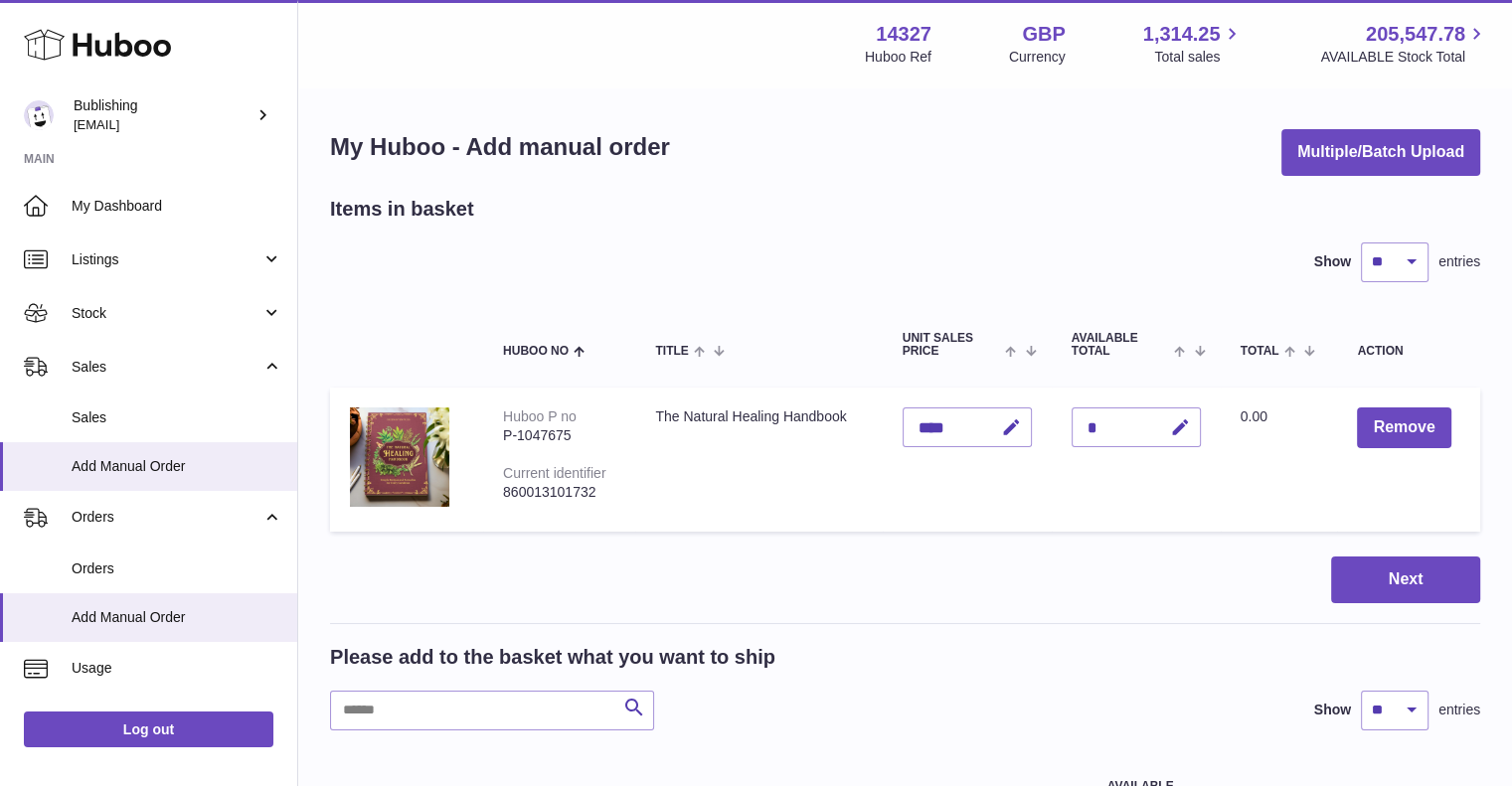 click on "****" at bounding box center [967, 427] 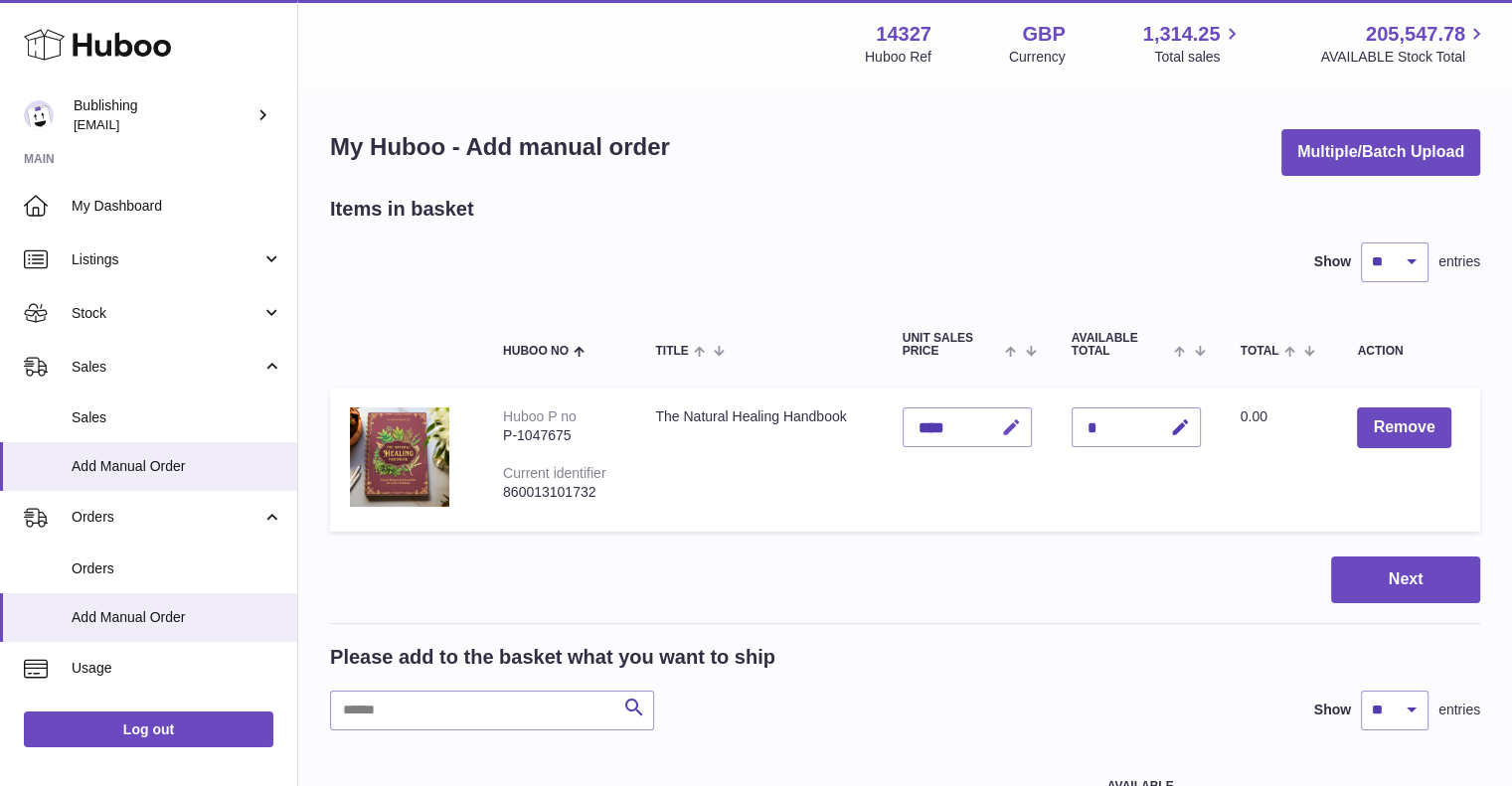 click at bounding box center (1011, 427) 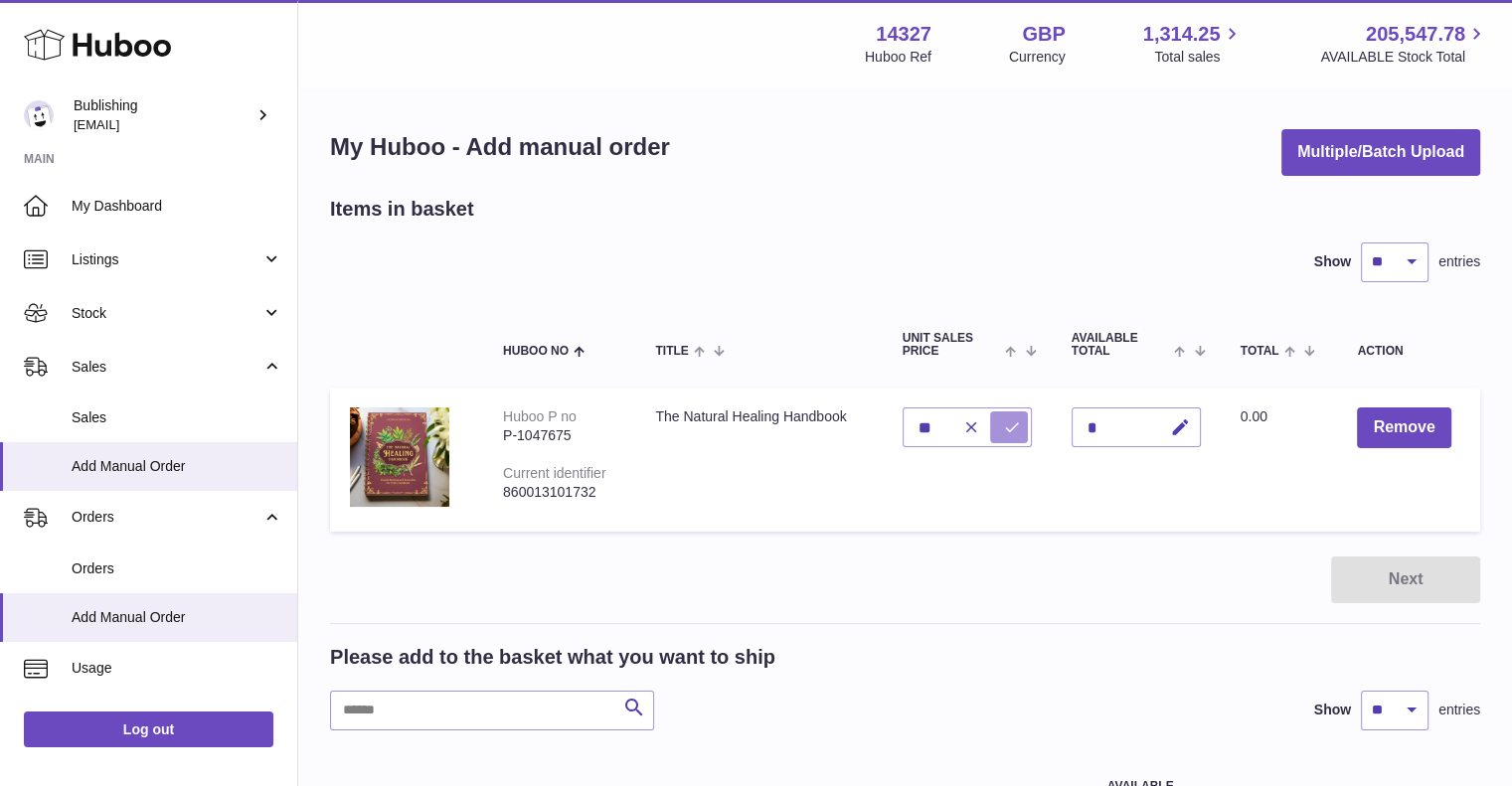 click at bounding box center [1012, 427] 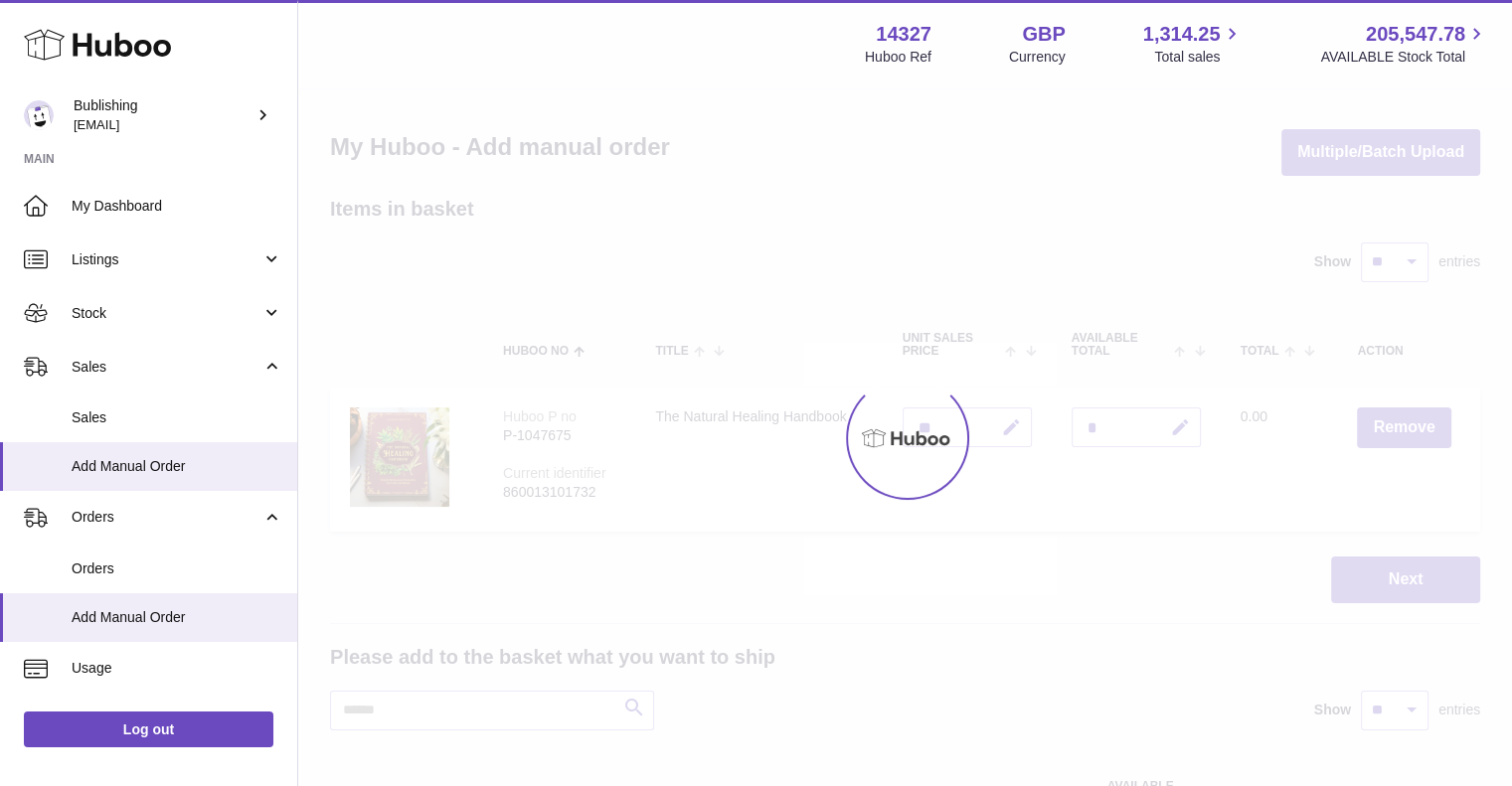 type on "*****" 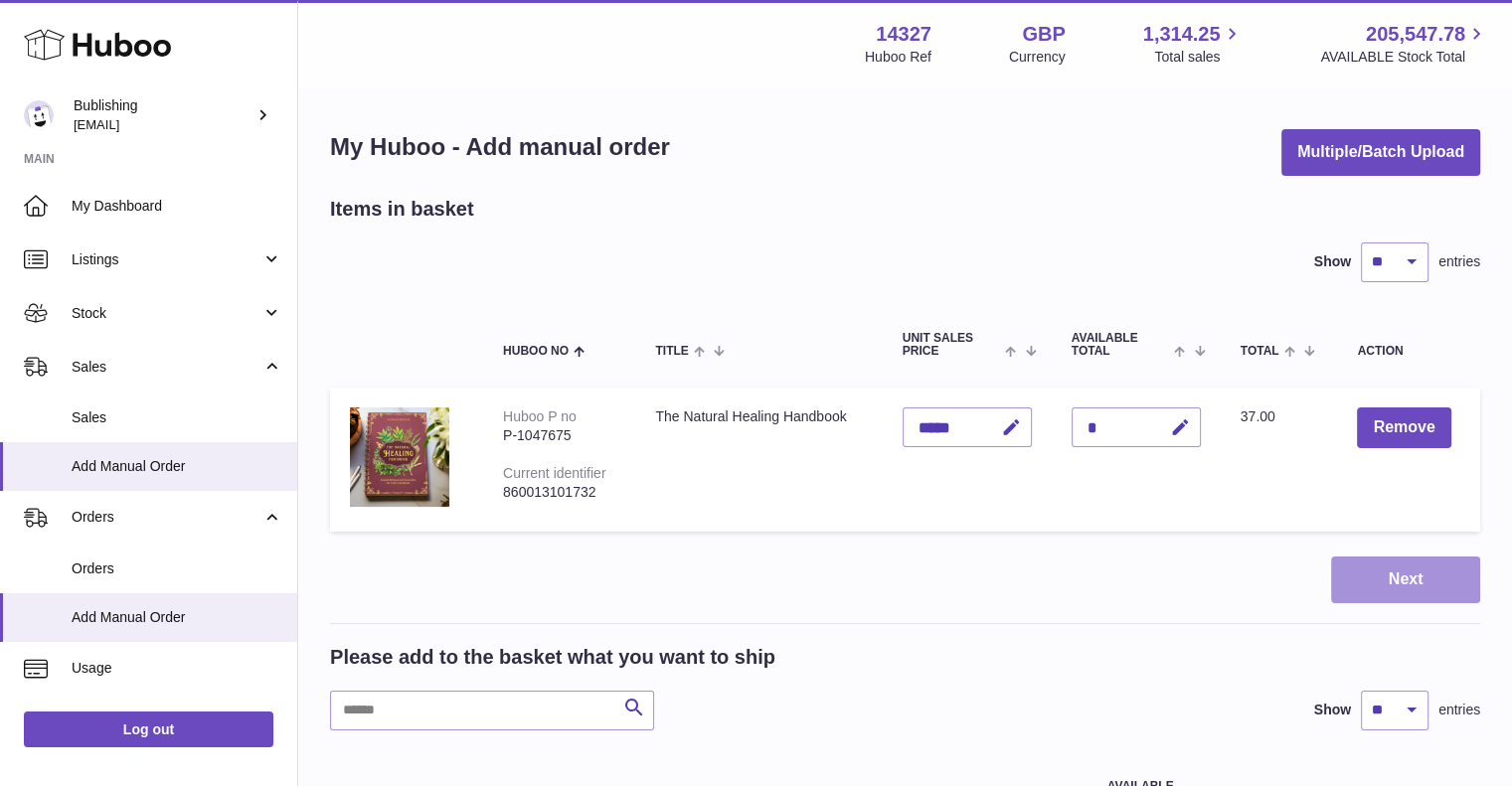 click on "Next" at bounding box center [1406, 579] 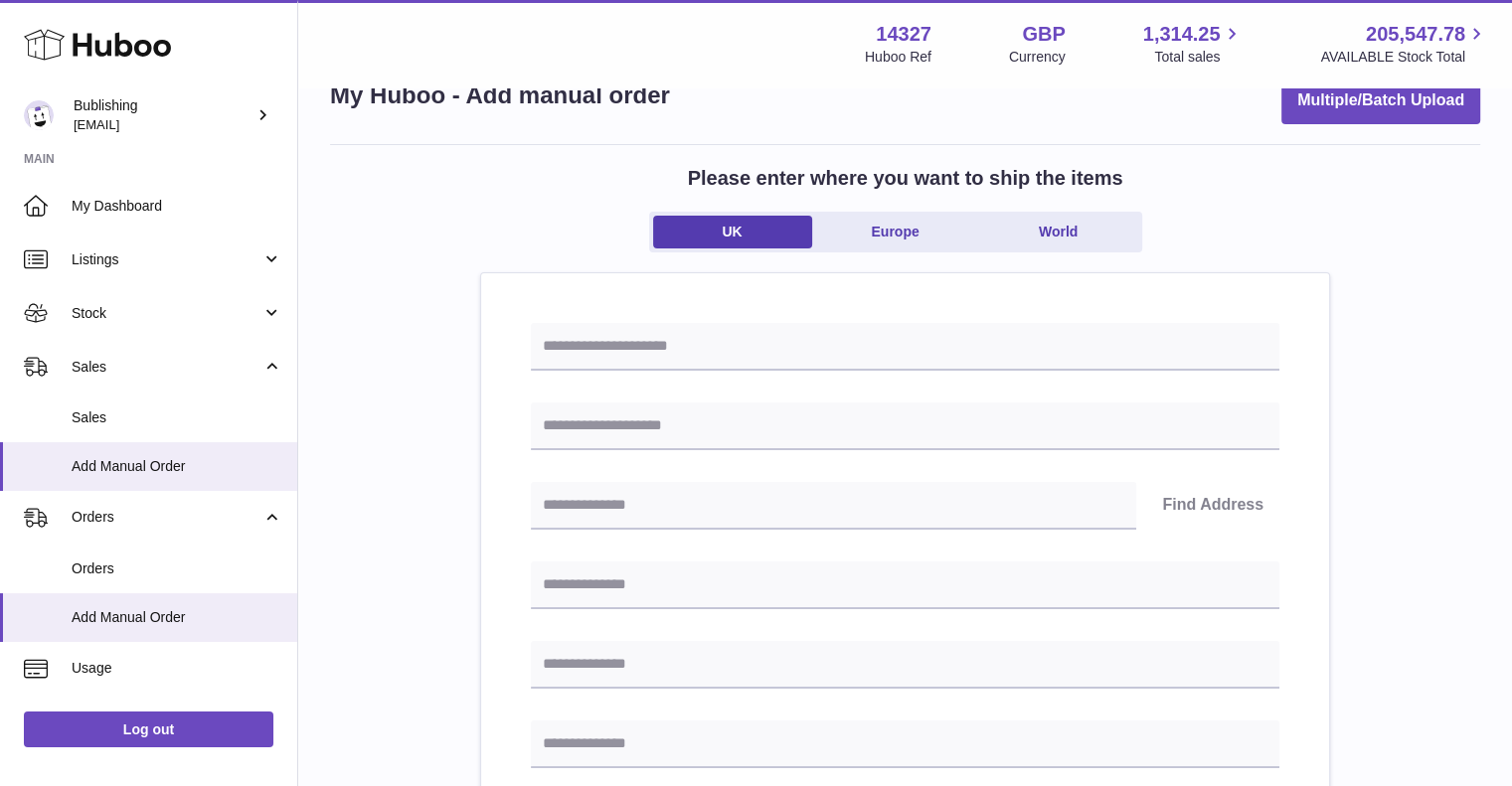 scroll, scrollTop: 199, scrollLeft: 0, axis: vertical 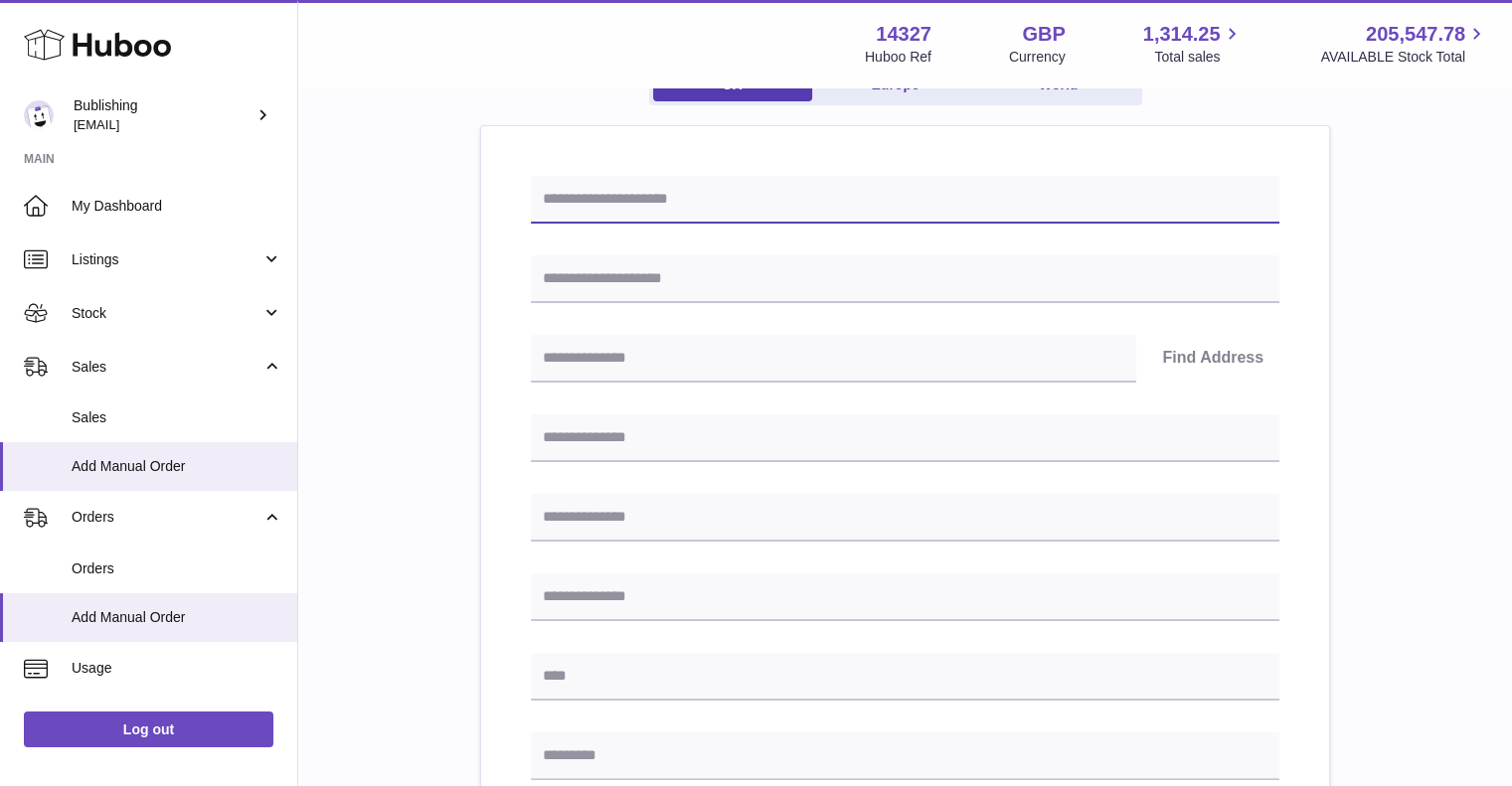click at bounding box center (905, 200) 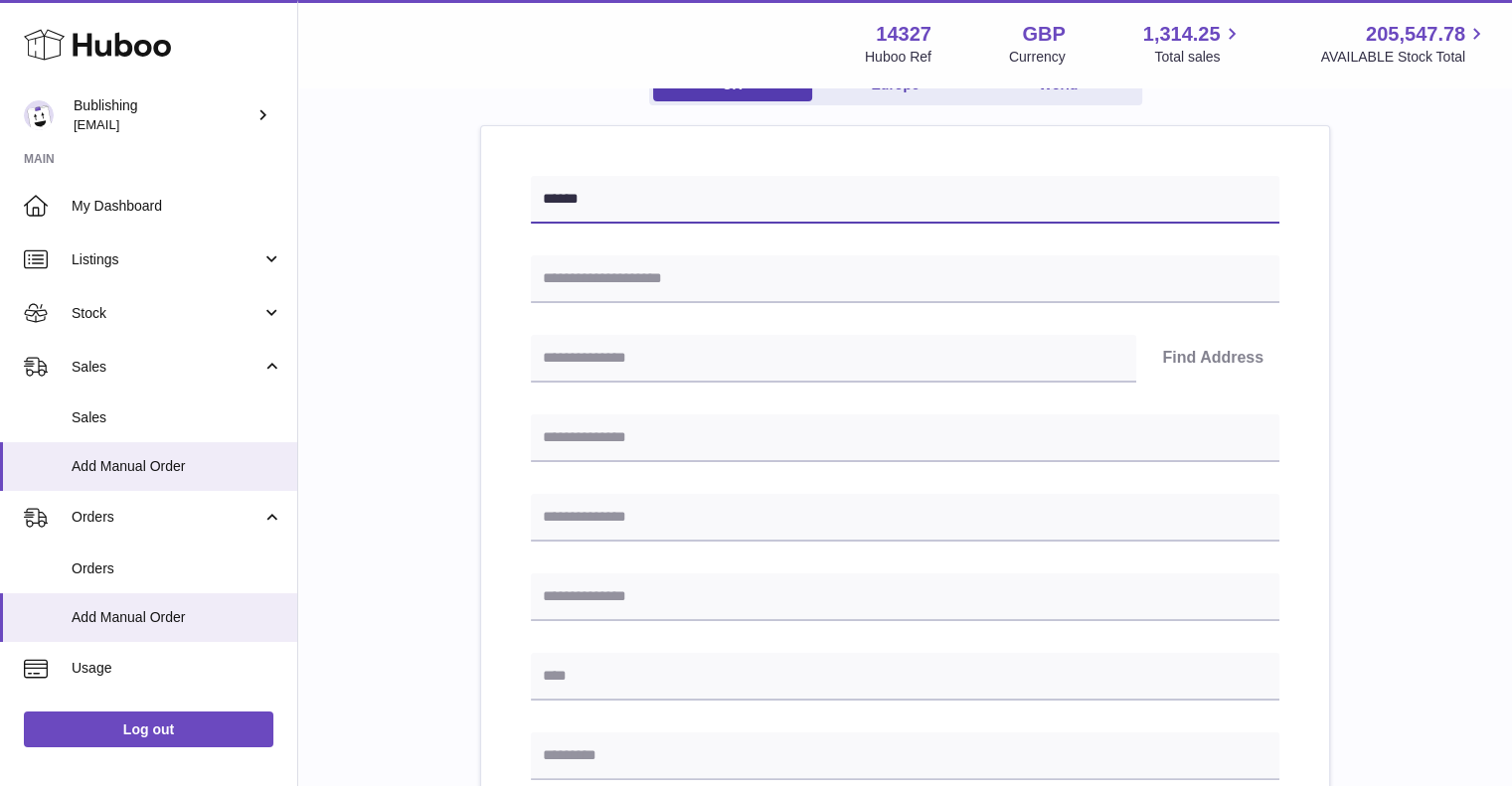 type on "******" 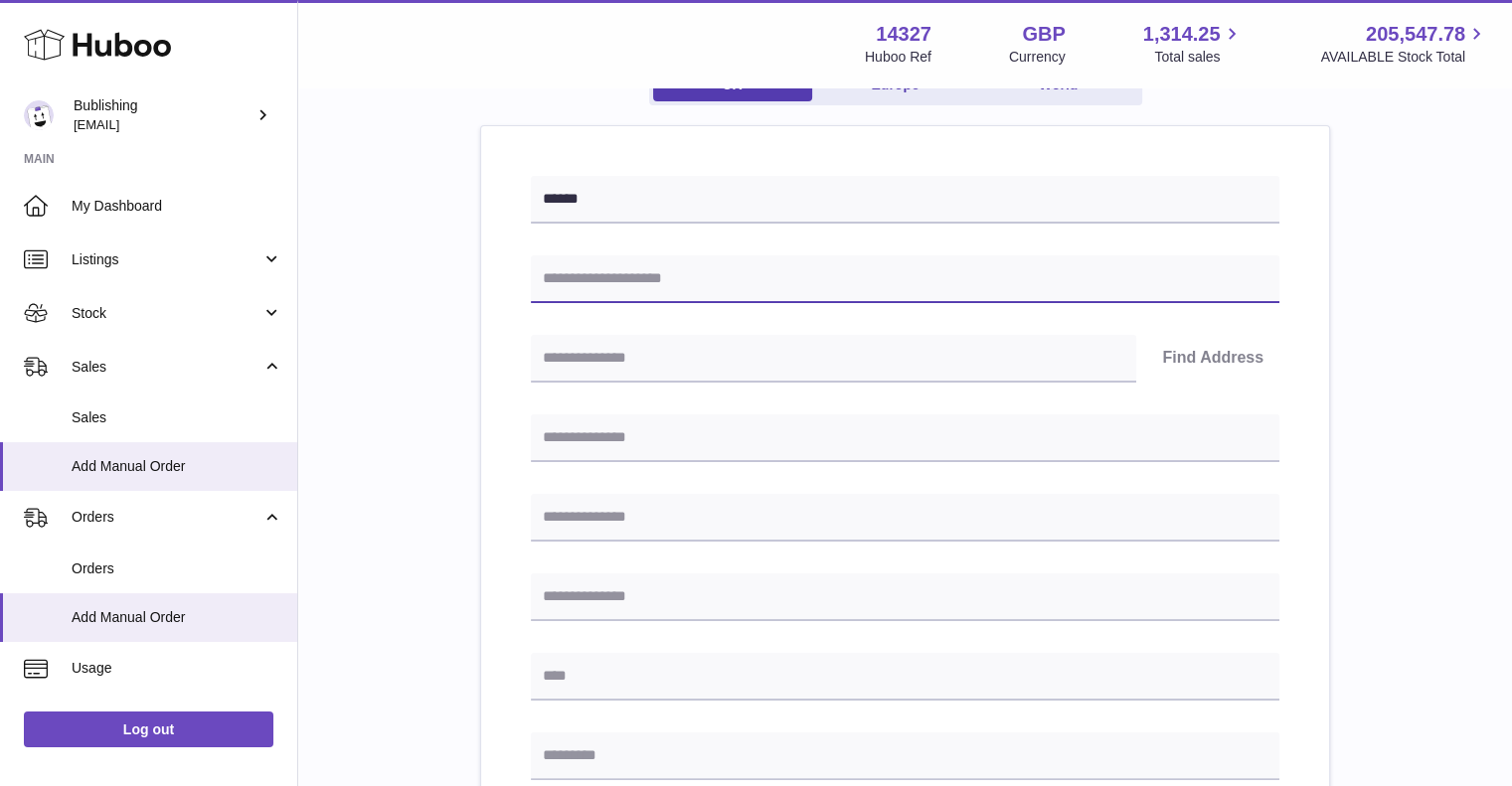 drag, startPoint x: 644, startPoint y: 264, endPoint x: 740, endPoint y: 205, distance: 112.68097 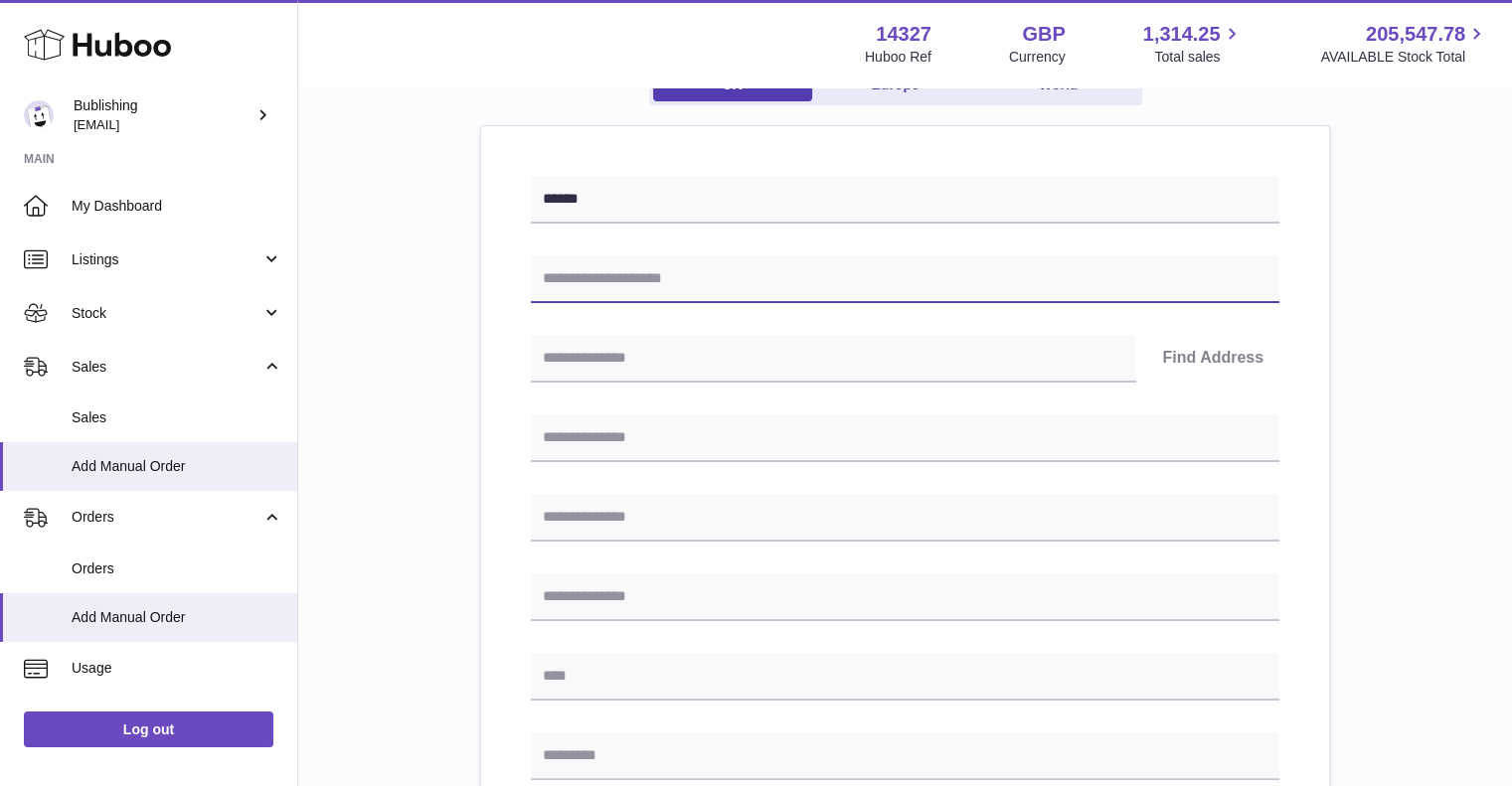click at bounding box center (905, 279) 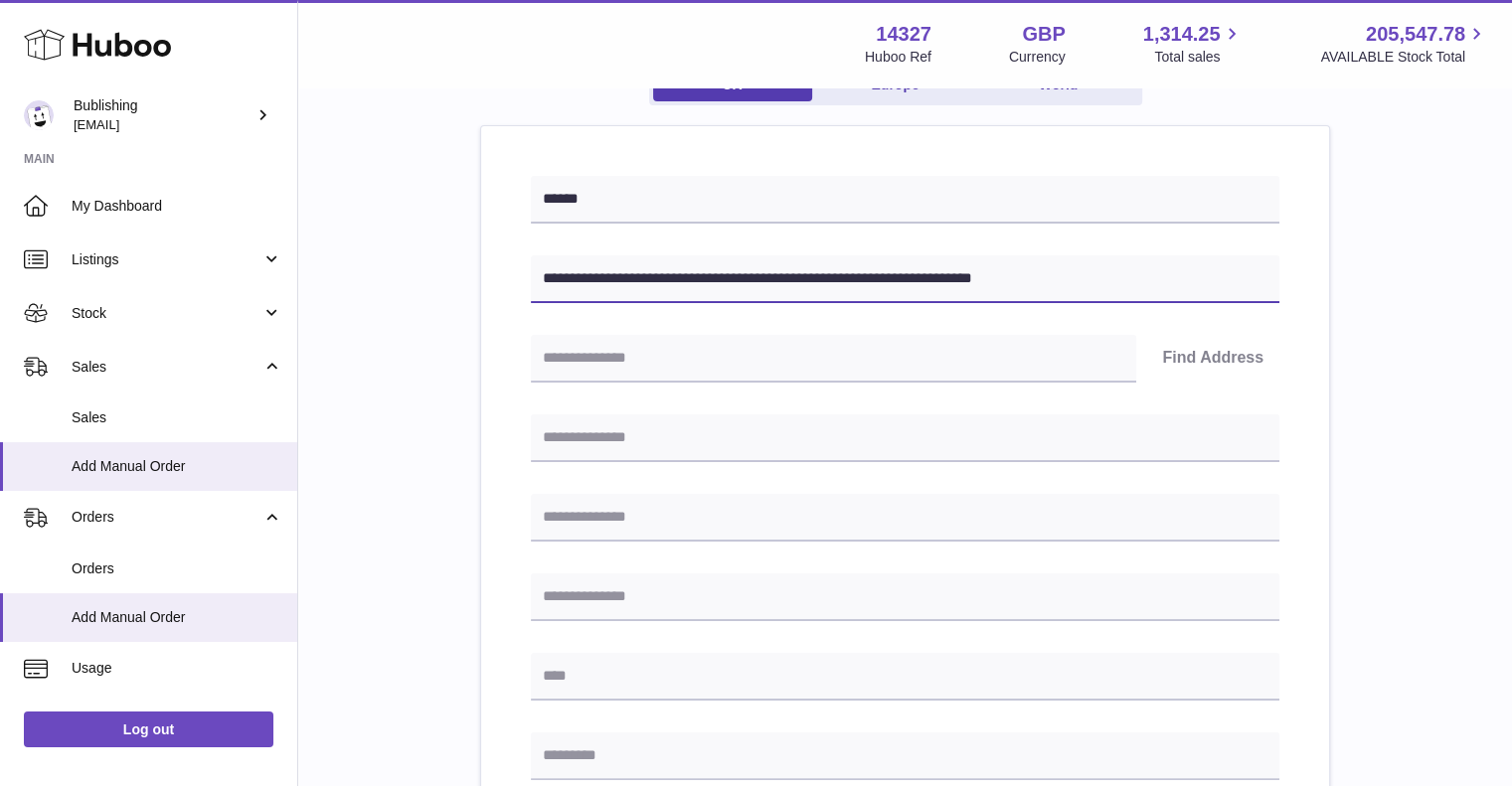 drag, startPoint x: 625, startPoint y: 277, endPoint x: 1242, endPoint y: 322, distance: 618.6388 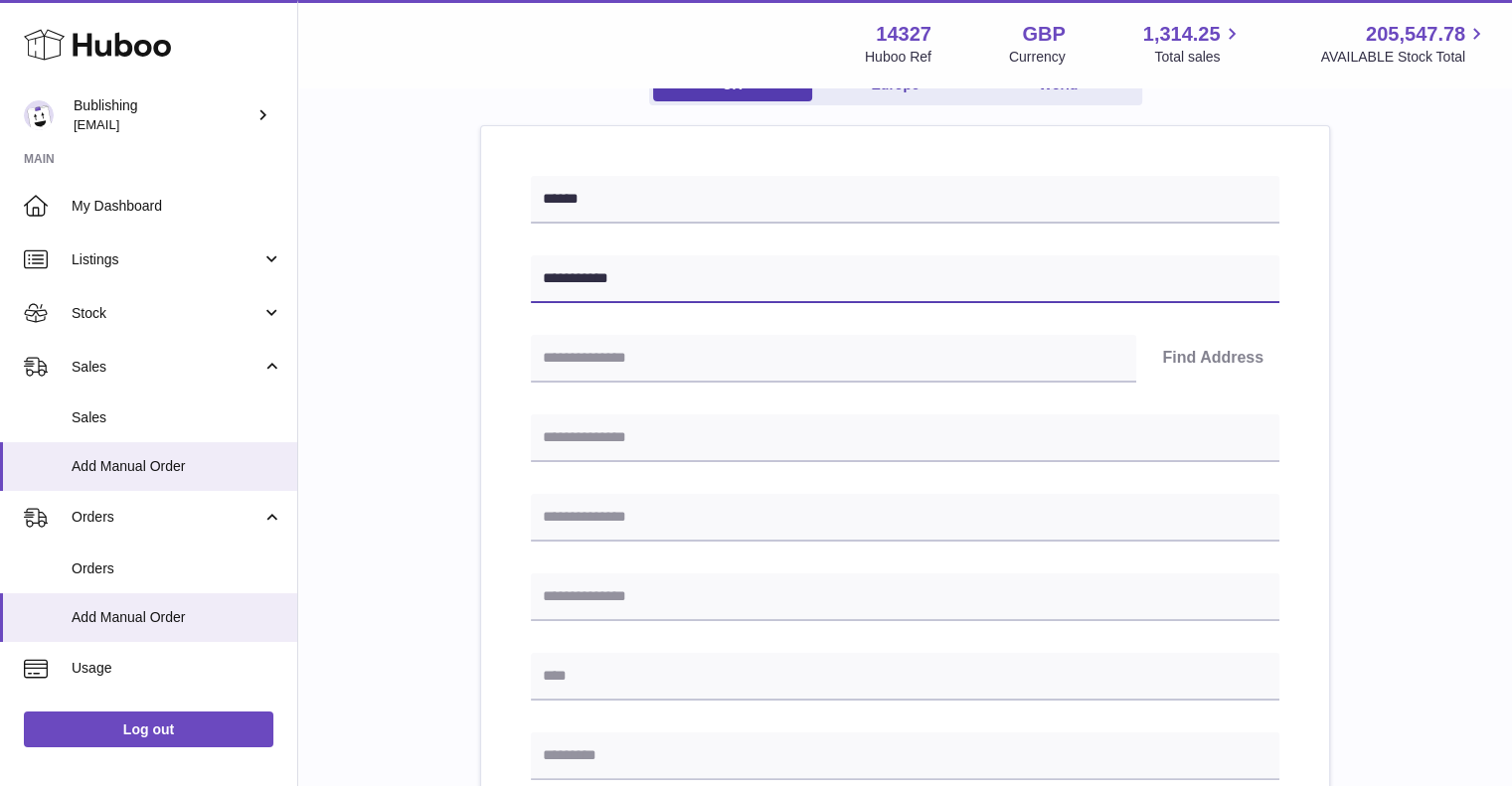 type on "**********" 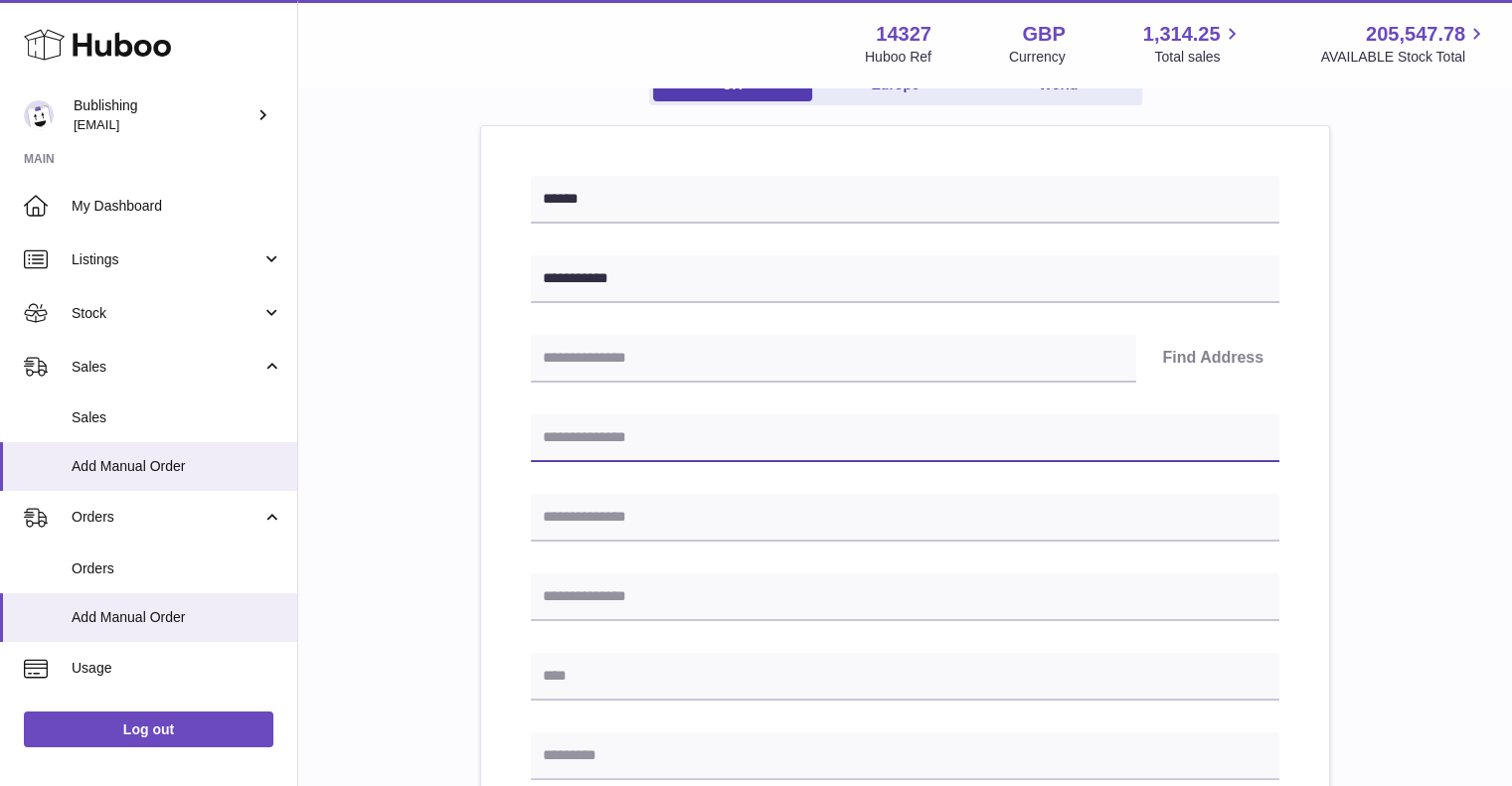 click at bounding box center [905, 438] 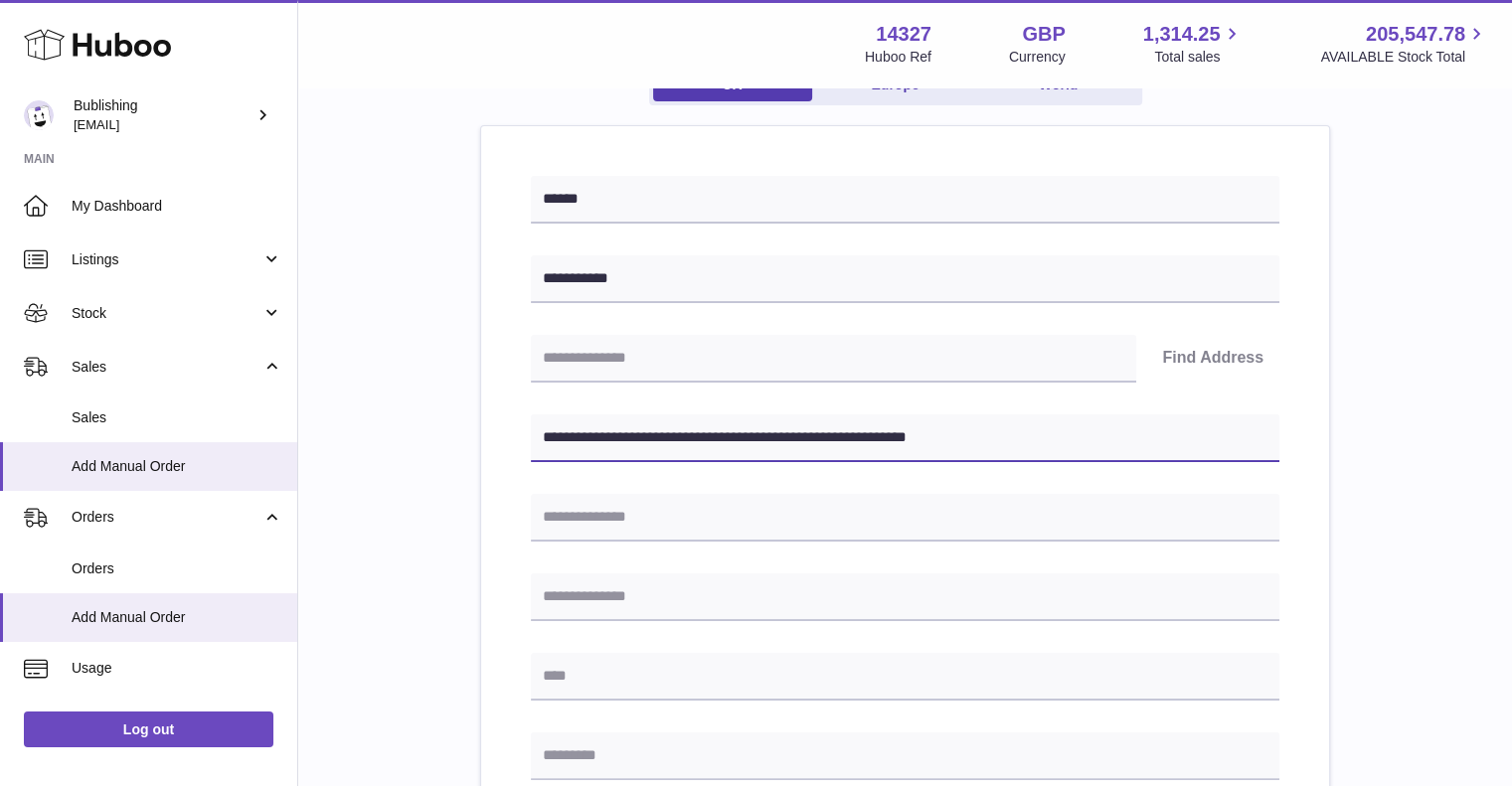 drag, startPoint x: 880, startPoint y: 436, endPoint x: 1231, endPoint y: 452, distance: 351.36448 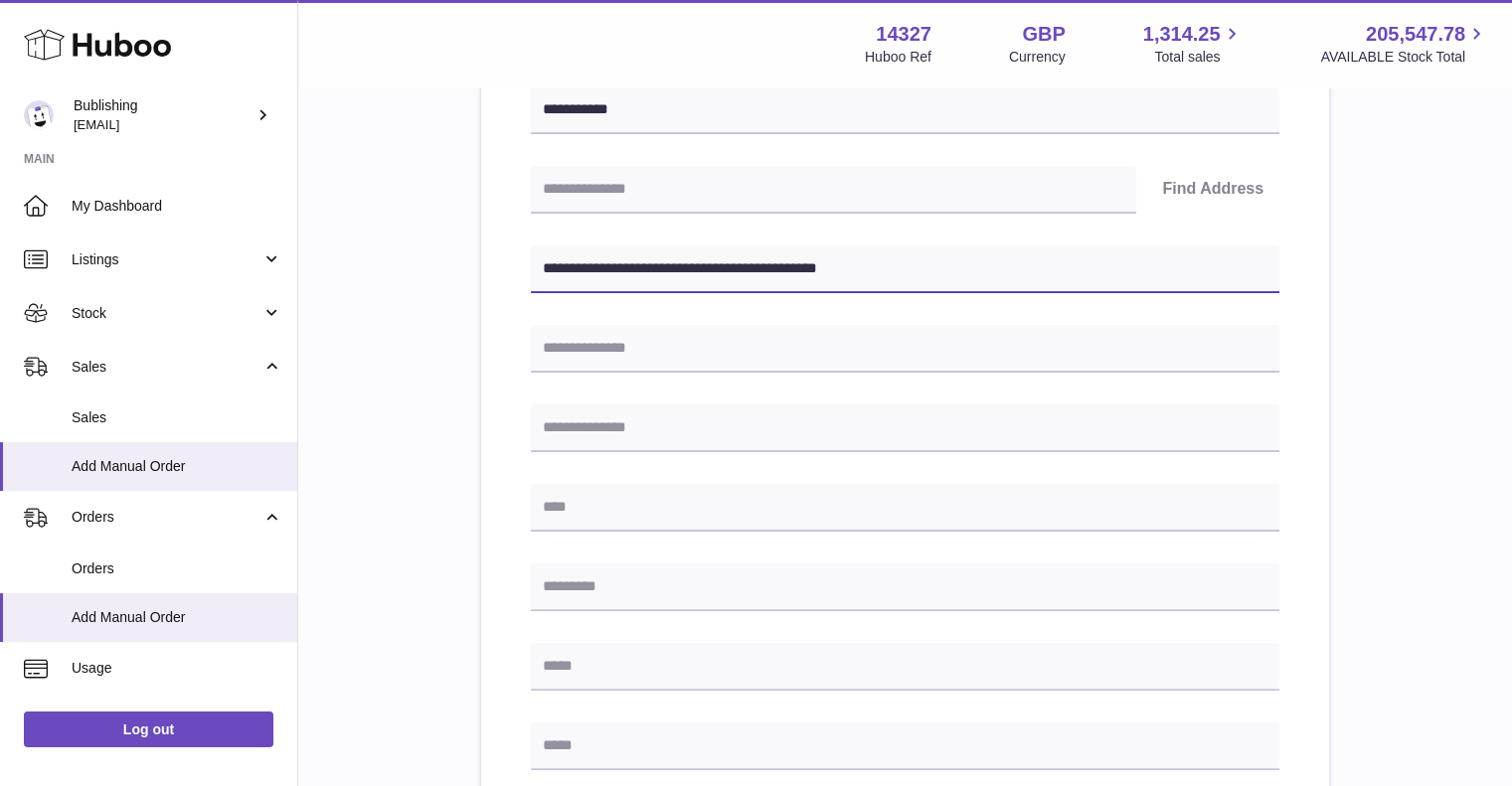 scroll, scrollTop: 397, scrollLeft: 0, axis: vertical 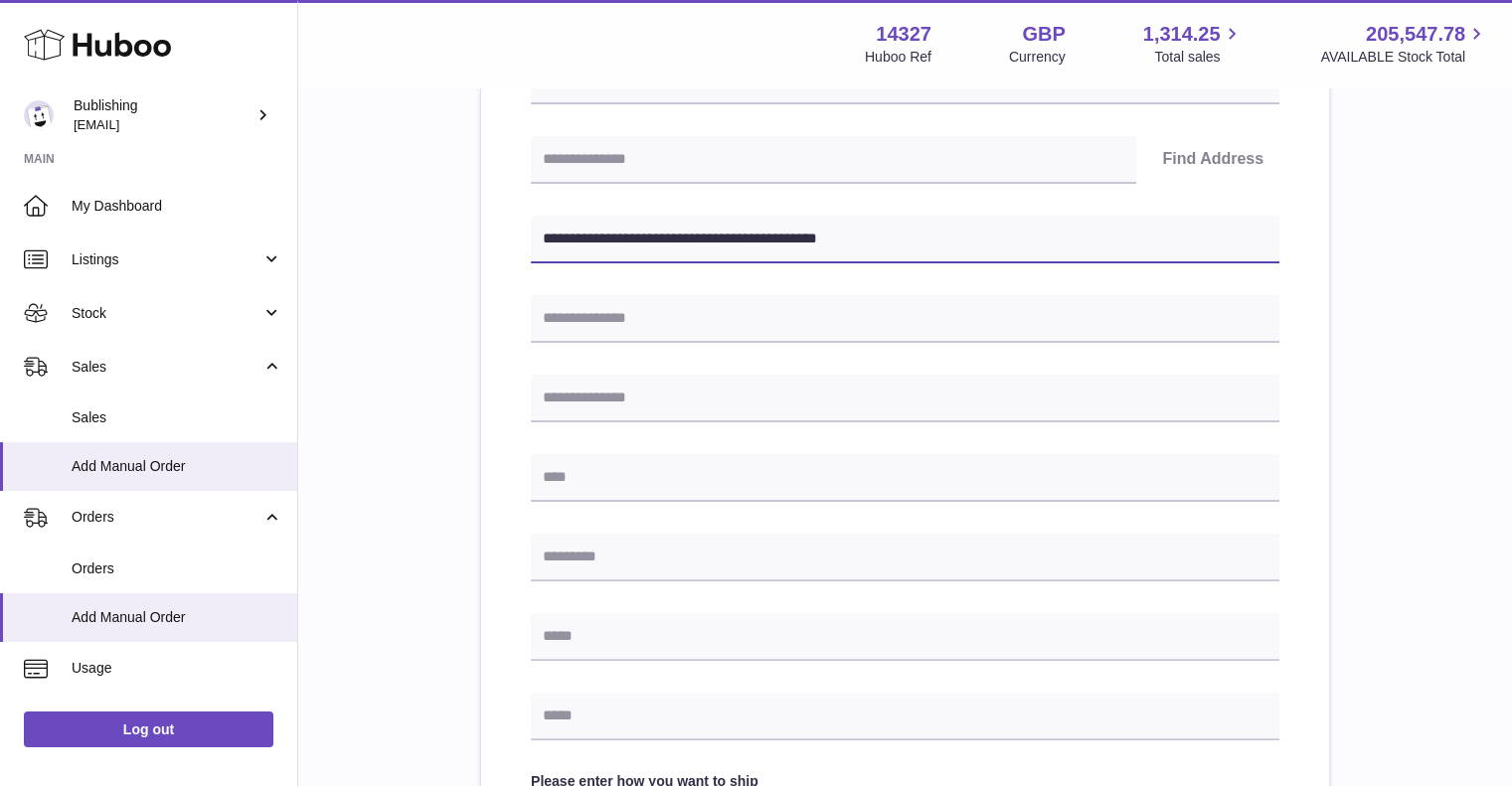 type on "**********" 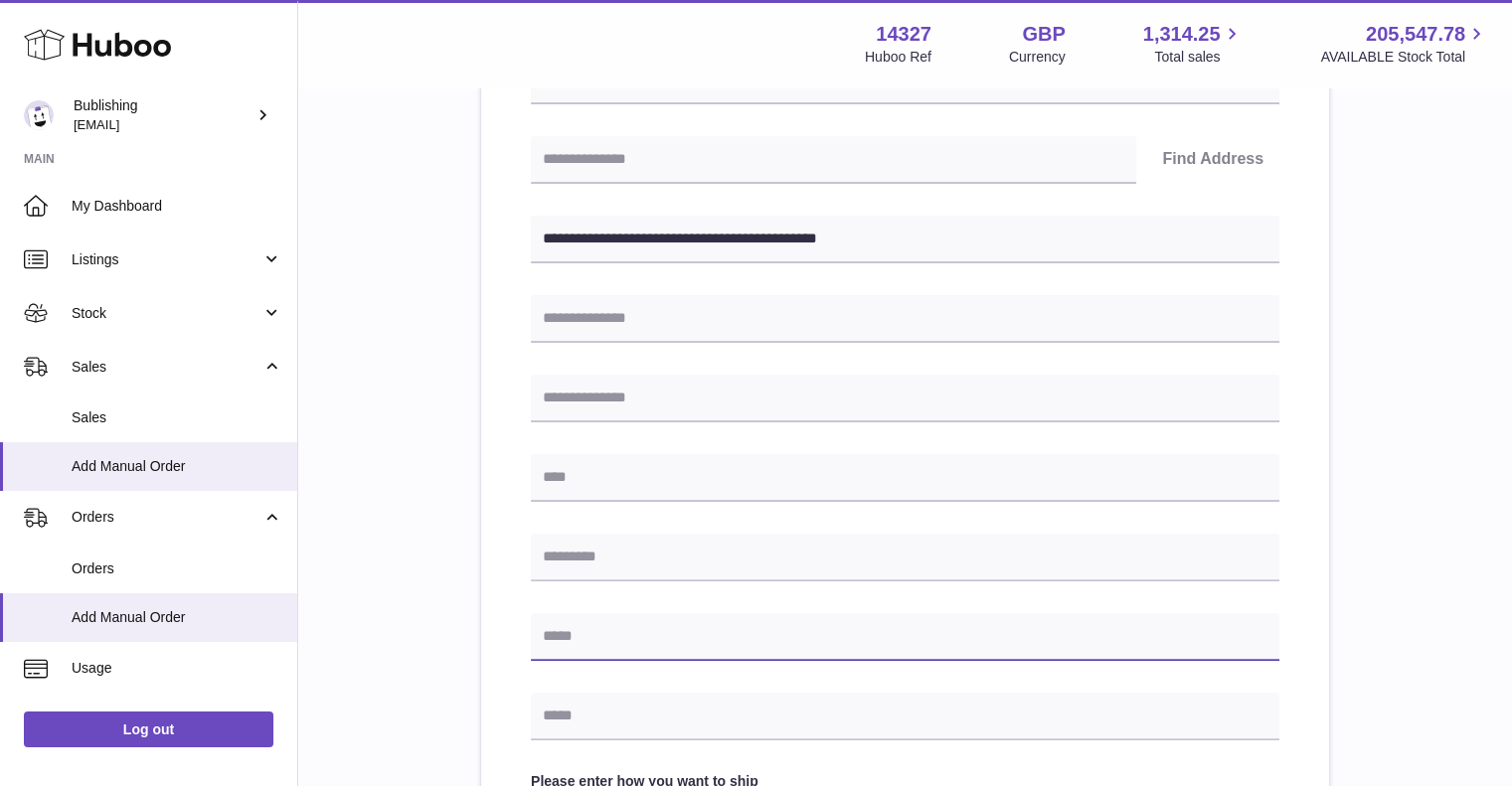 click at bounding box center (905, 637) 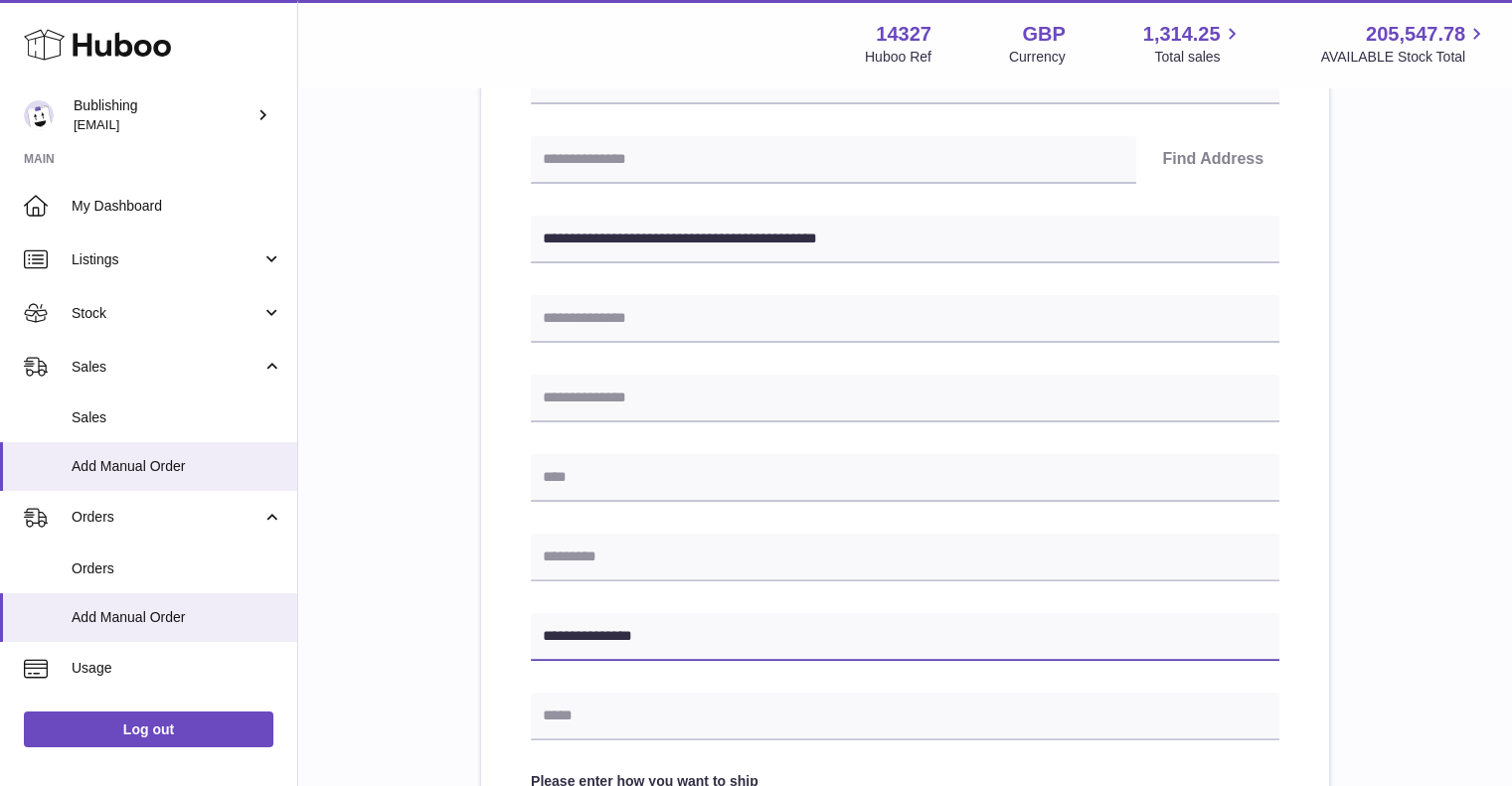 type on "**********" 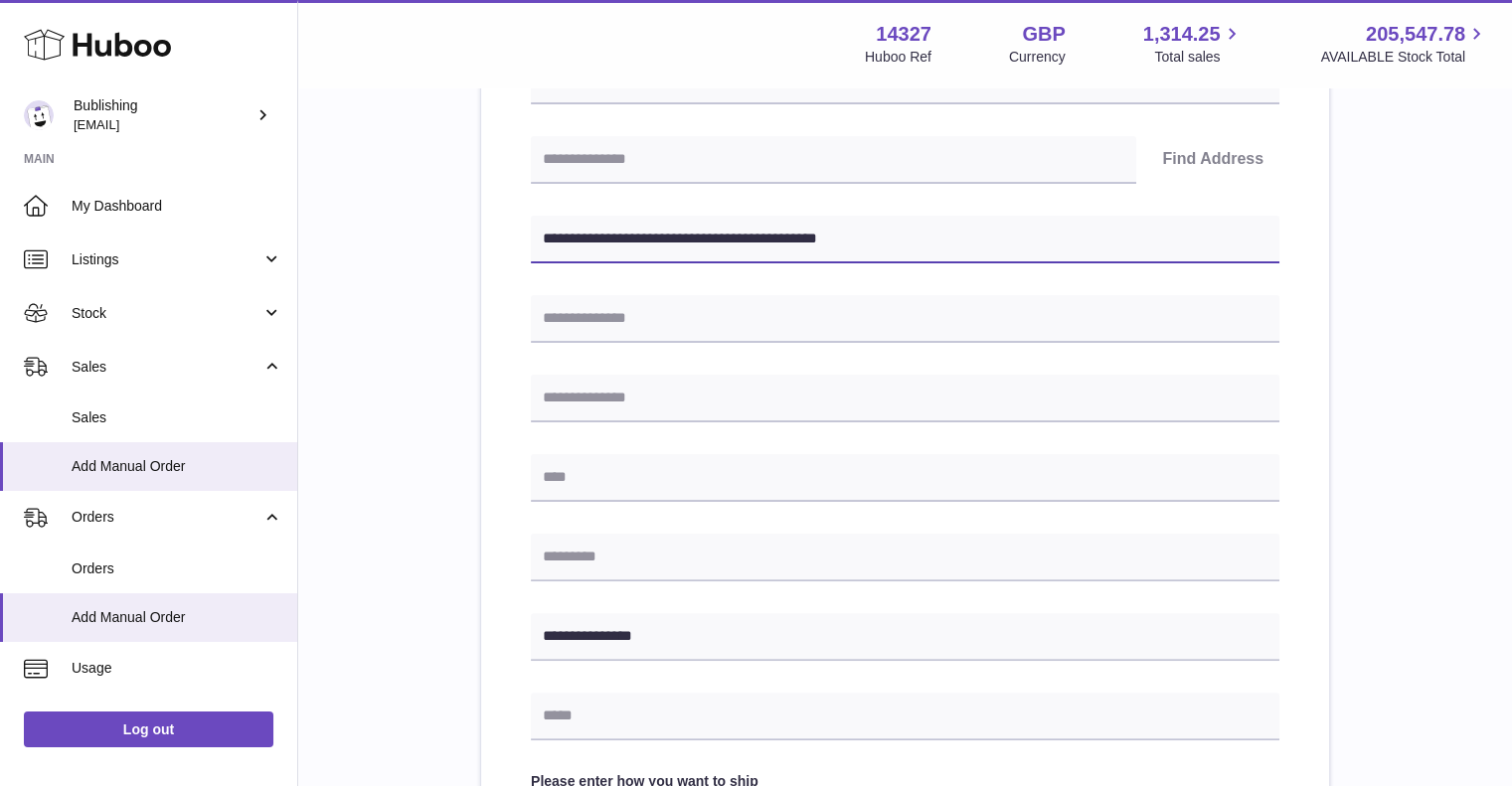 drag, startPoint x: 709, startPoint y: 238, endPoint x: 761, endPoint y: 238, distance: 52 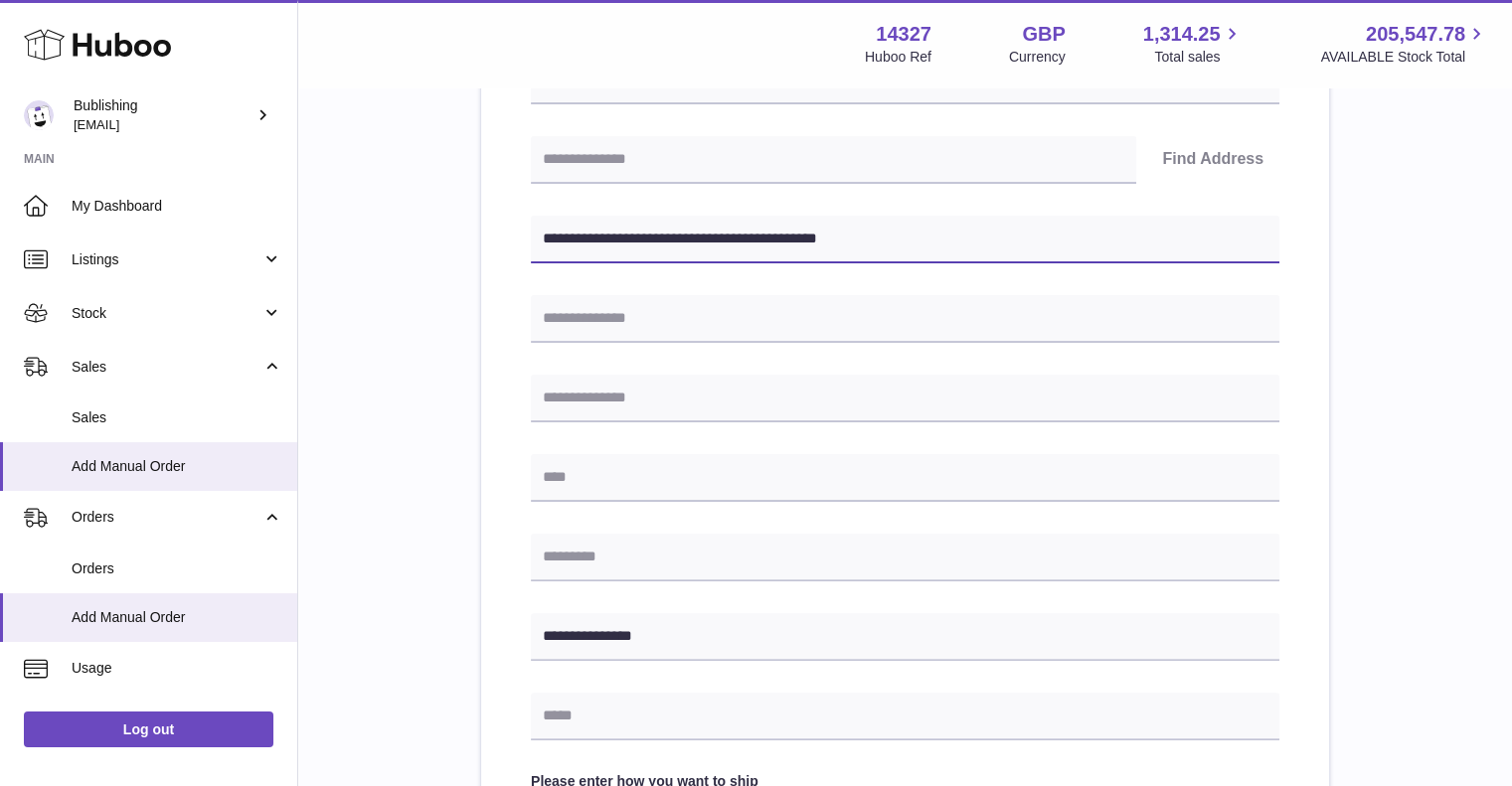 click on "**********" at bounding box center [905, 239] 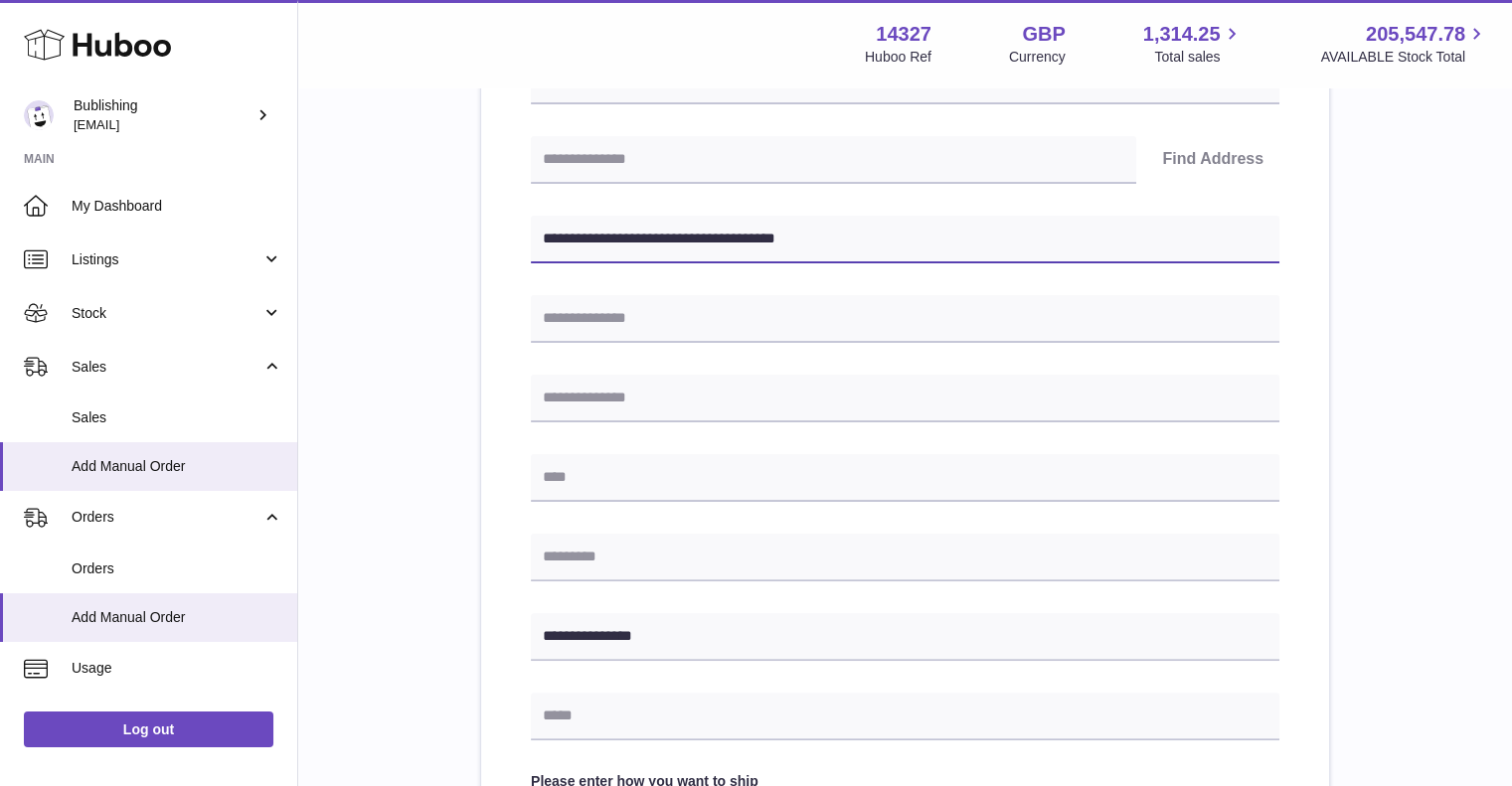 type on "**********" 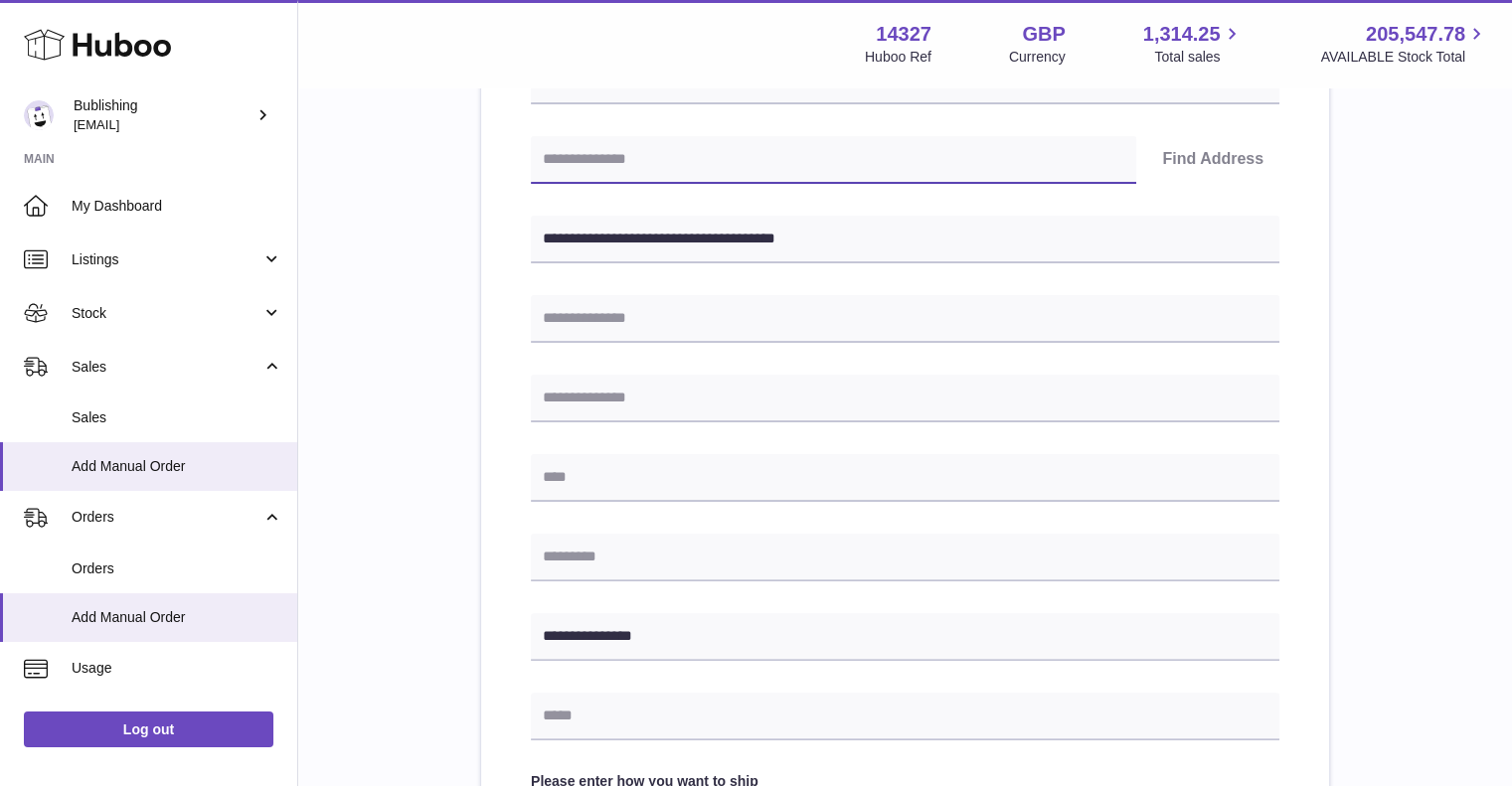 click at bounding box center (833, 160) 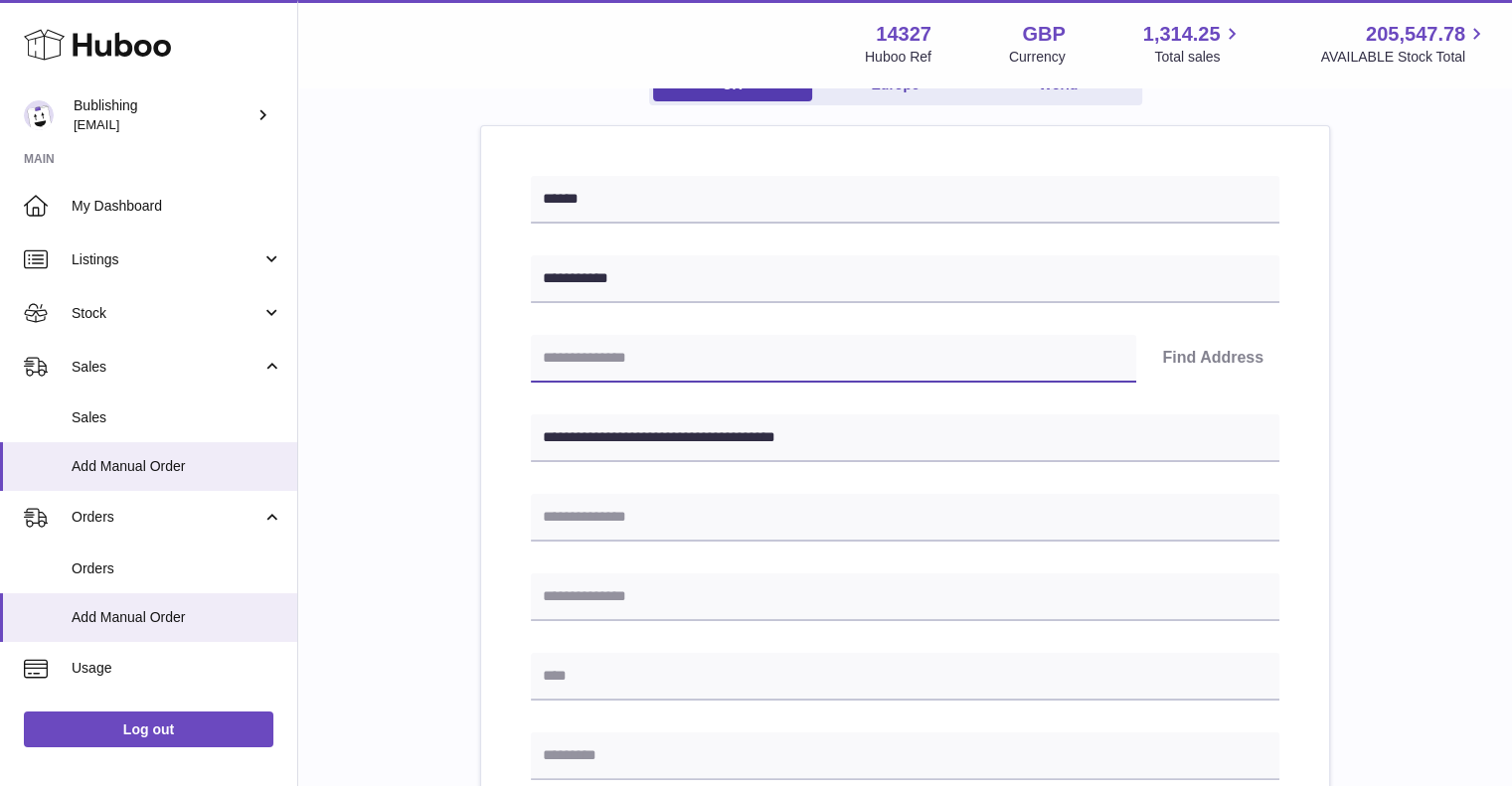 paste on "*******" 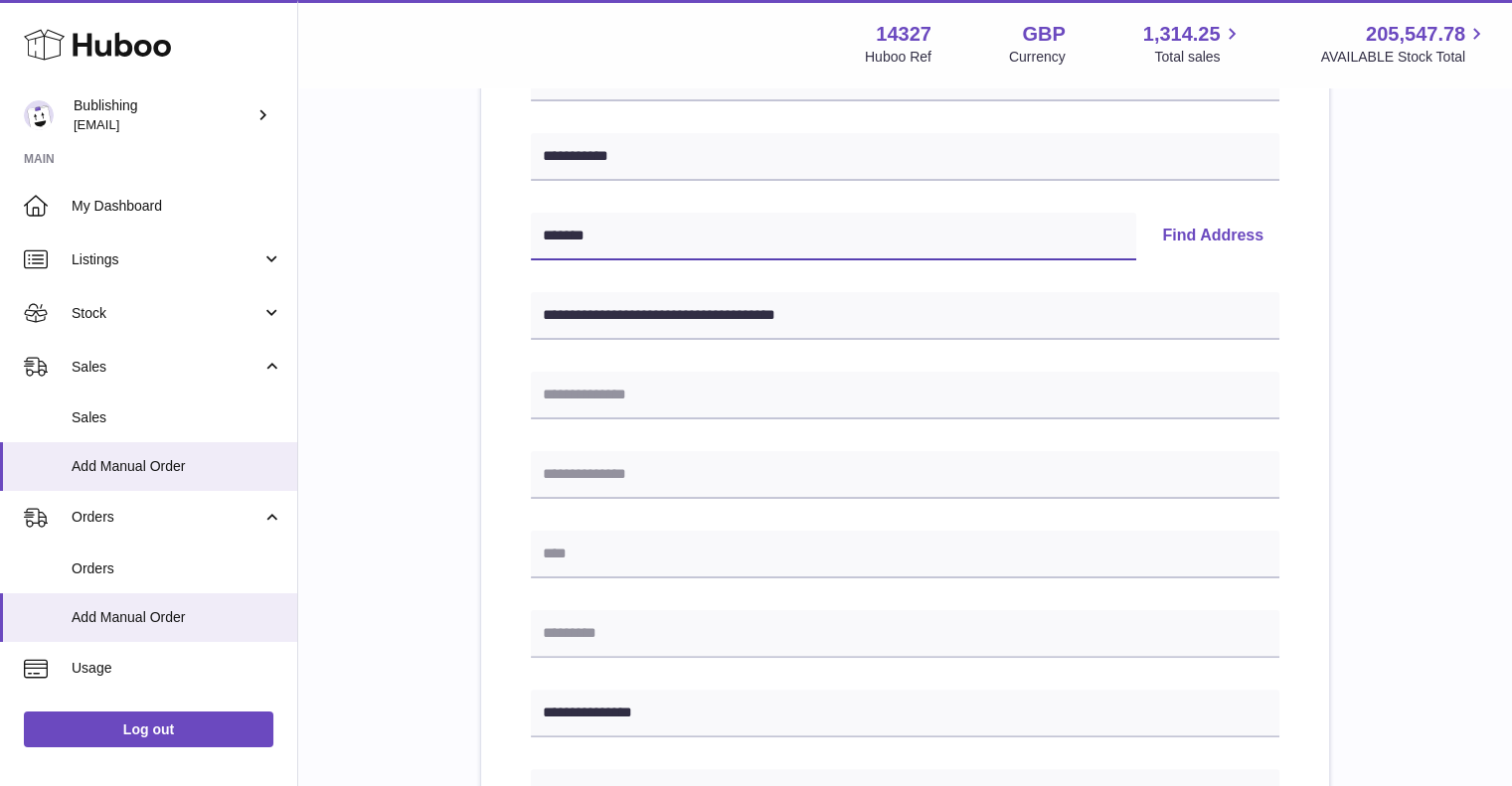 scroll, scrollTop: 298, scrollLeft: 0, axis: vertical 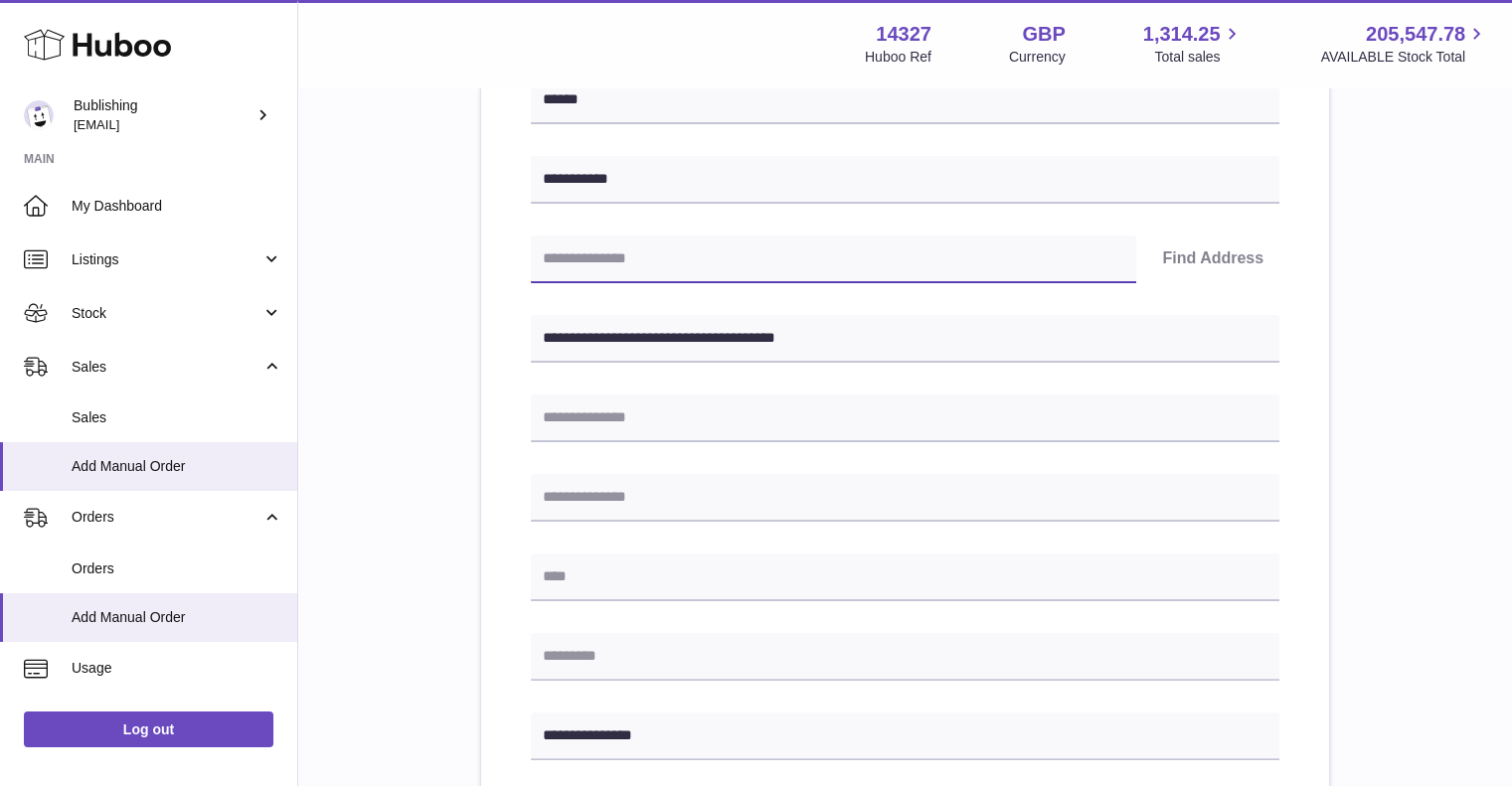 click at bounding box center [833, 259] 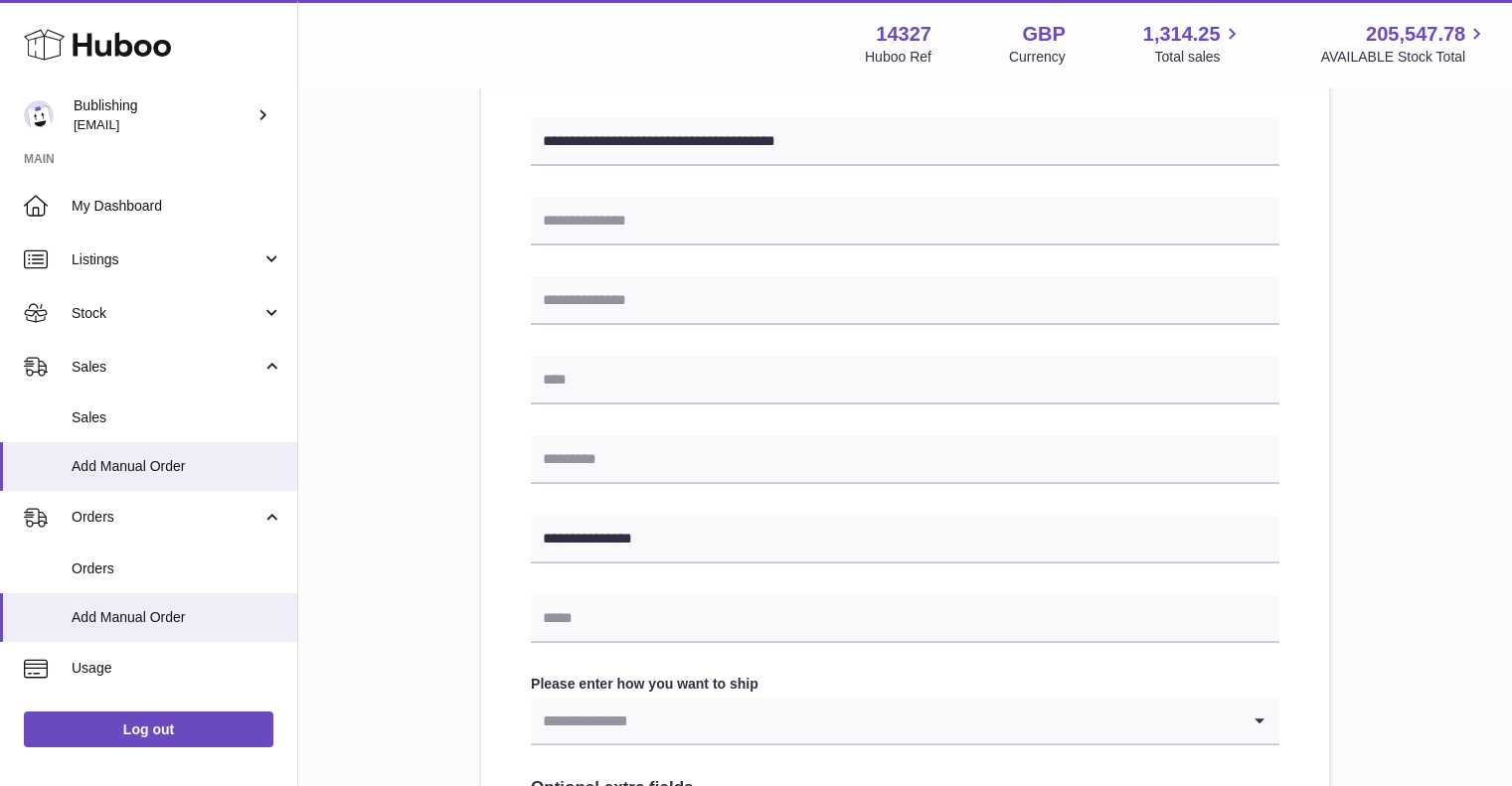 scroll, scrollTop: 497, scrollLeft: 0, axis: vertical 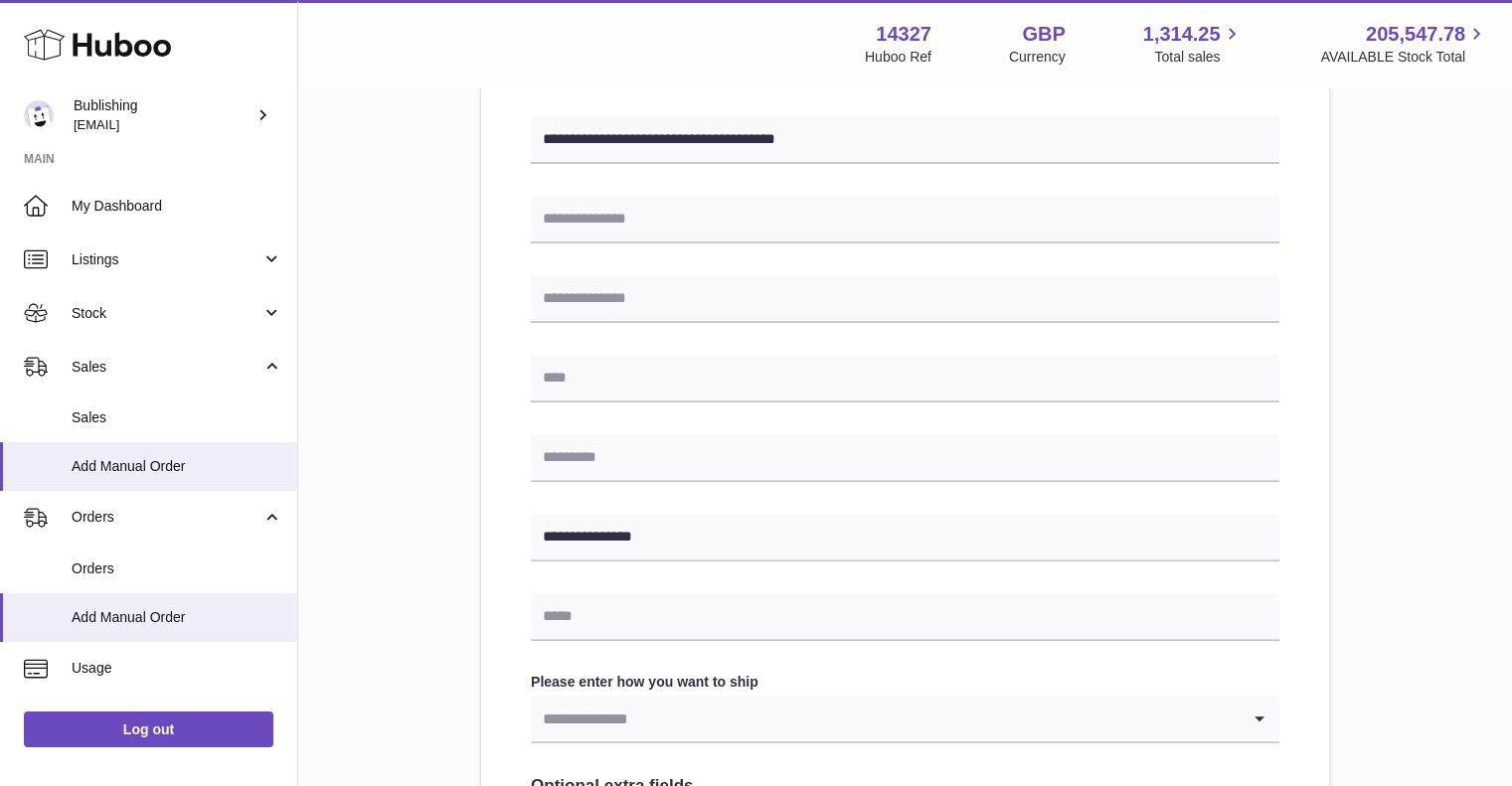 type on "*******" 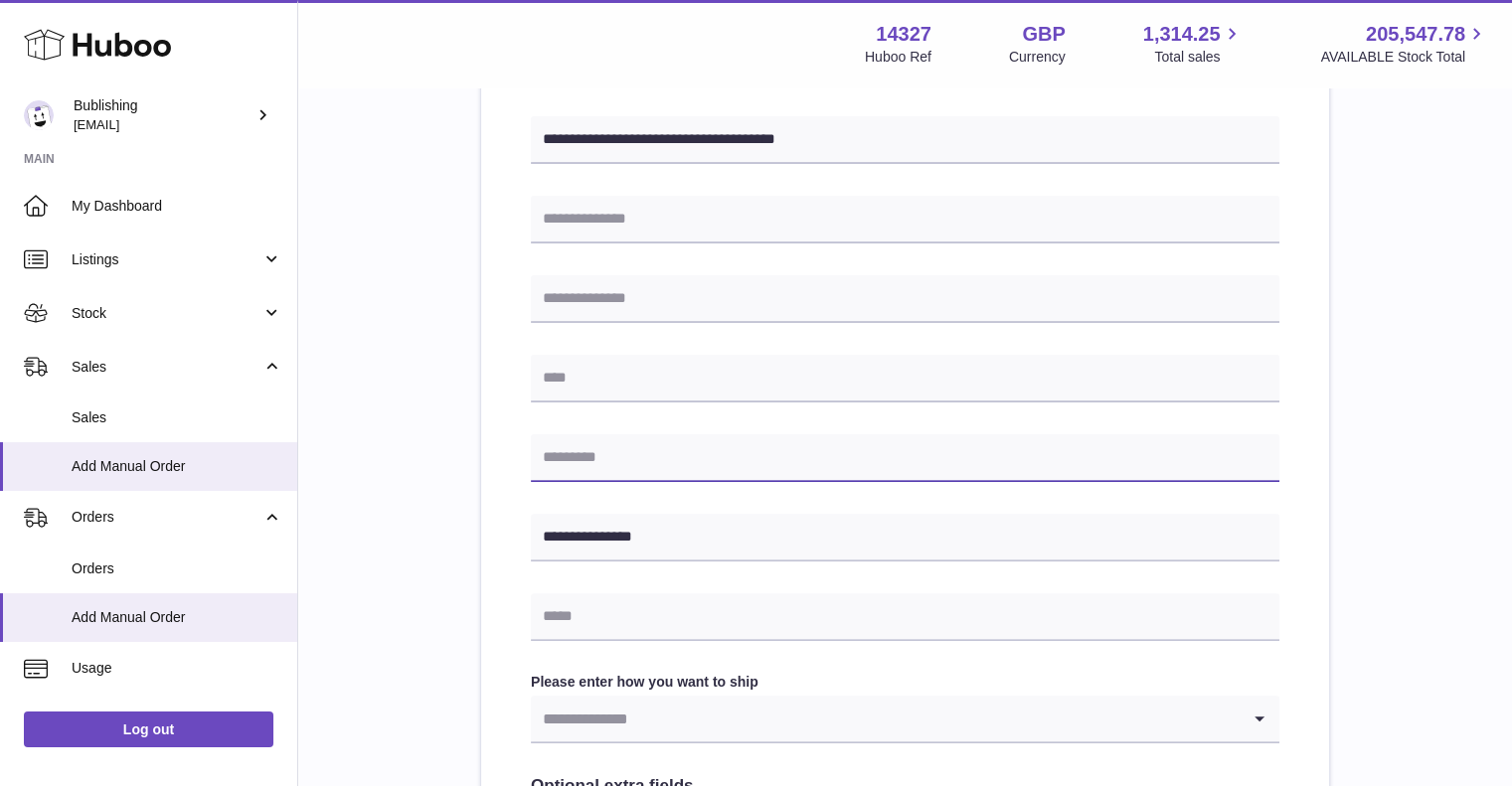 click at bounding box center (905, 458) 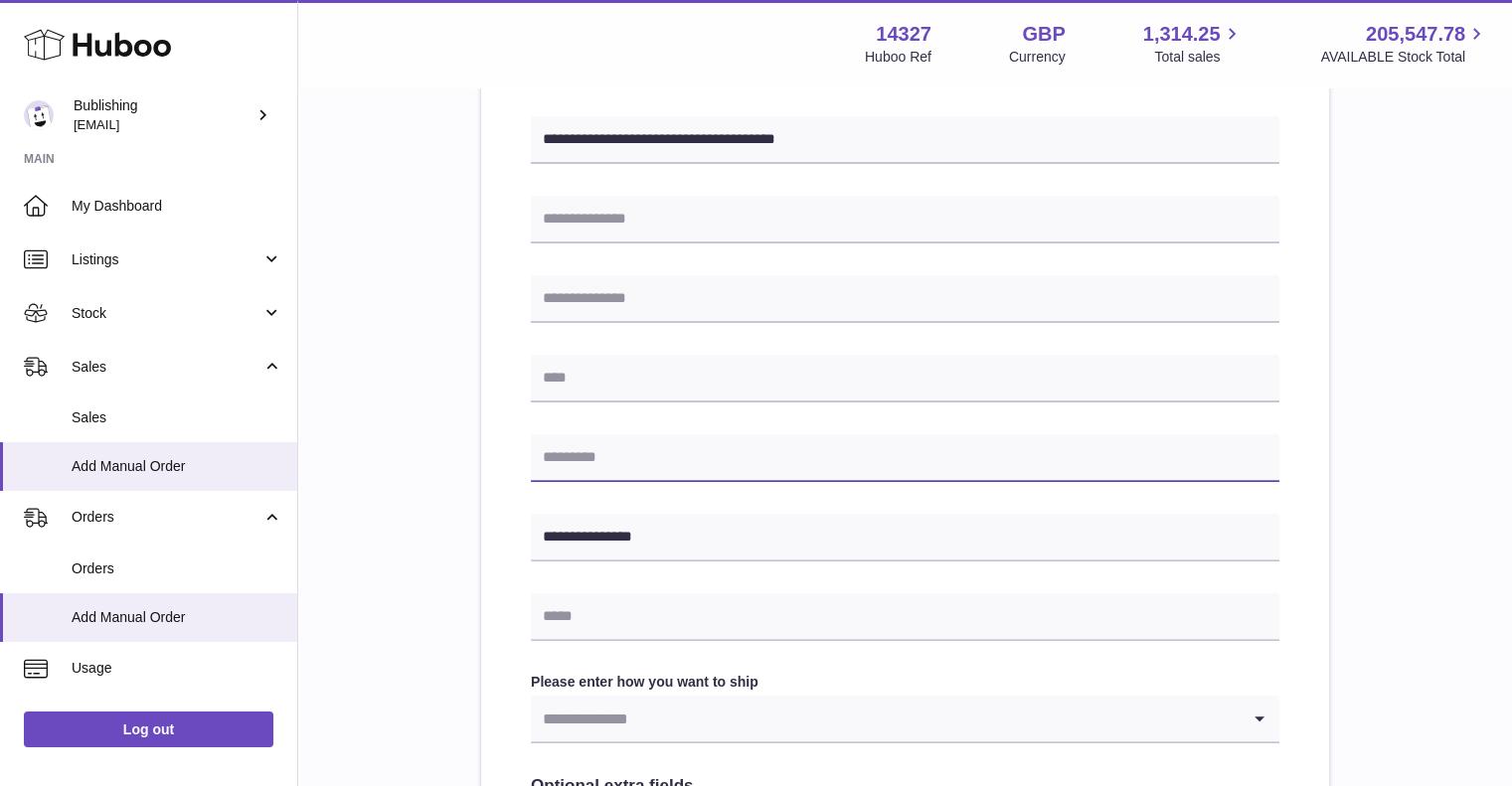paste on "*******" 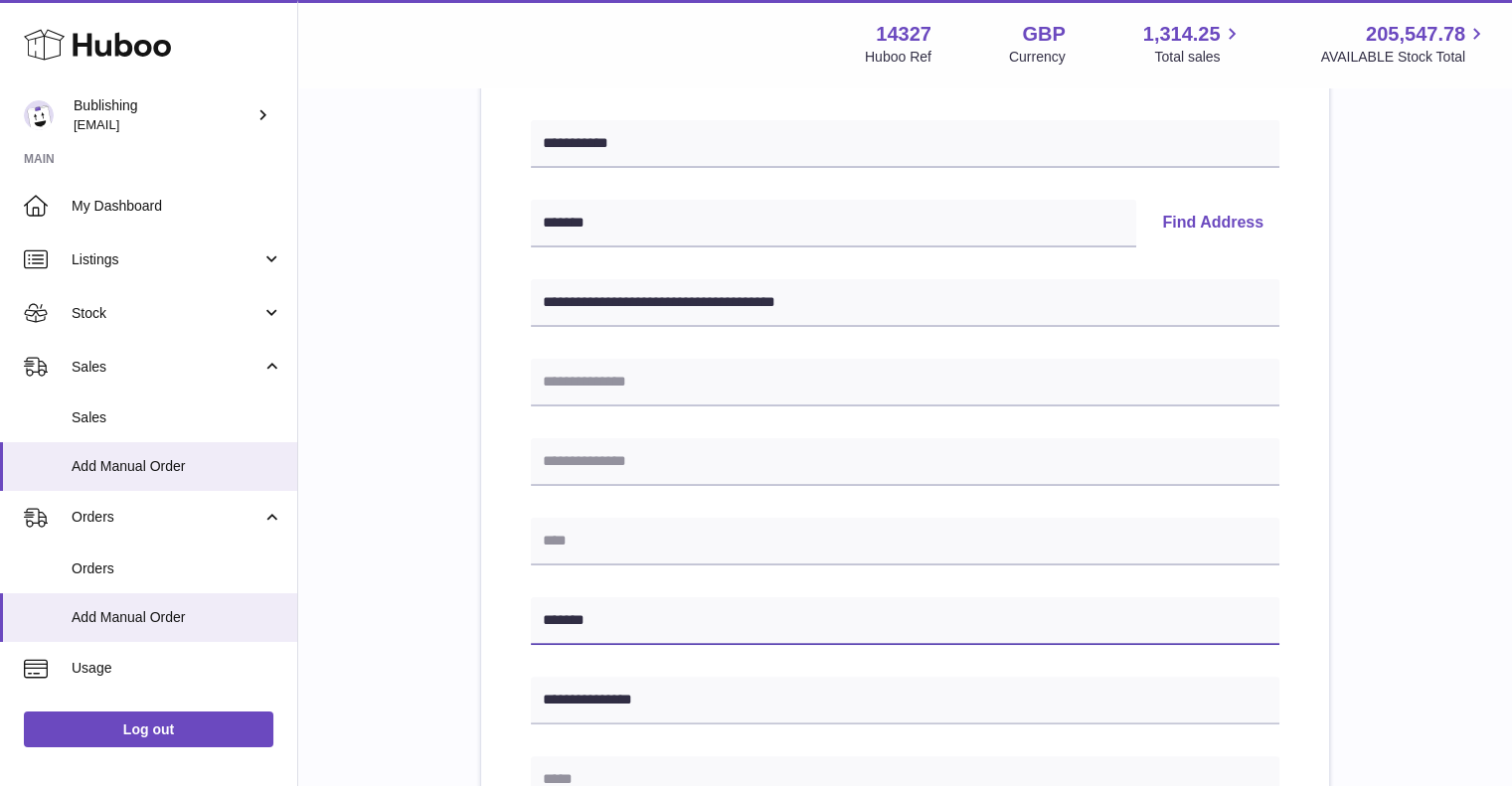 scroll, scrollTop: 298, scrollLeft: 0, axis: vertical 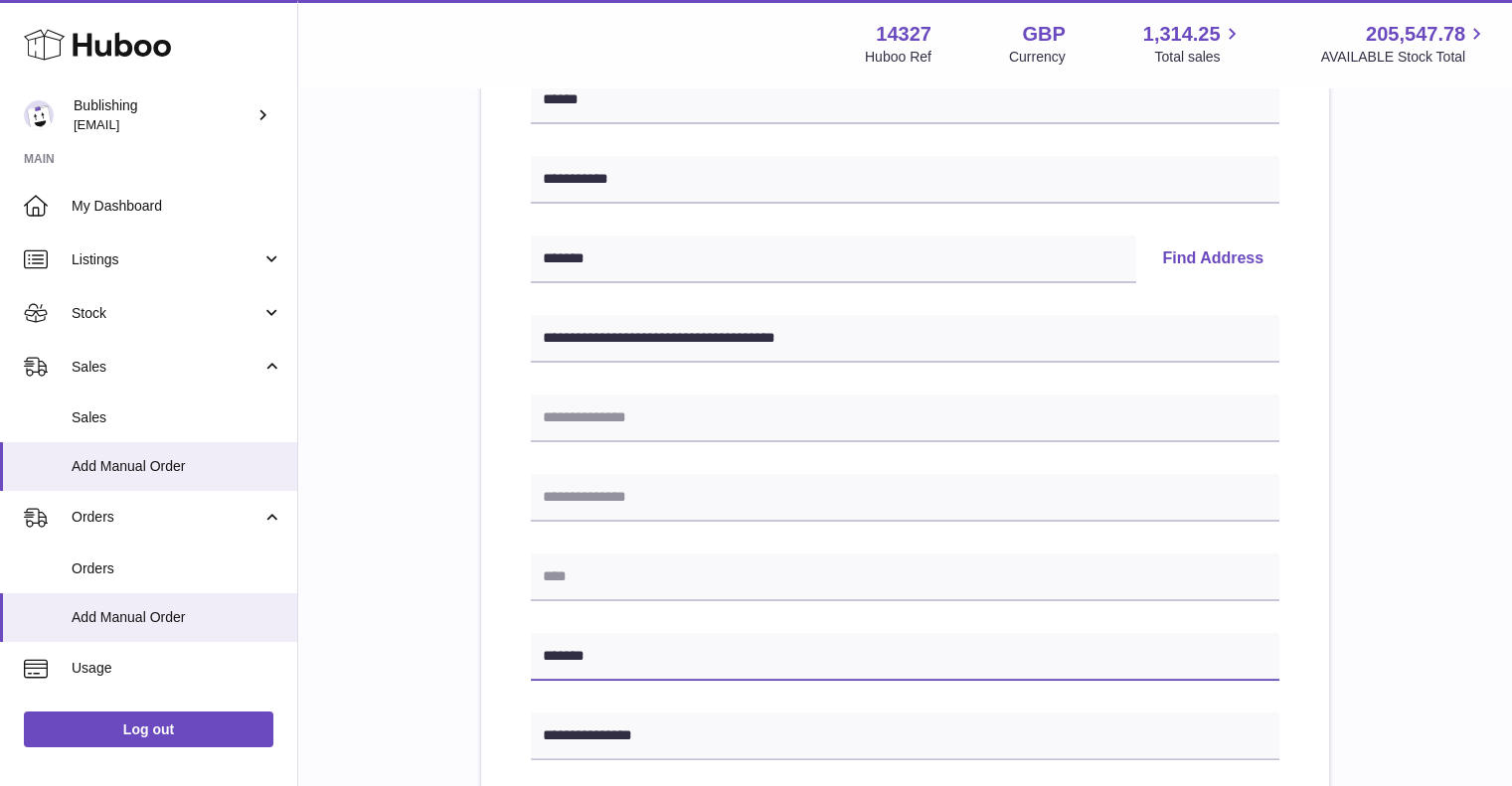 type on "*******" 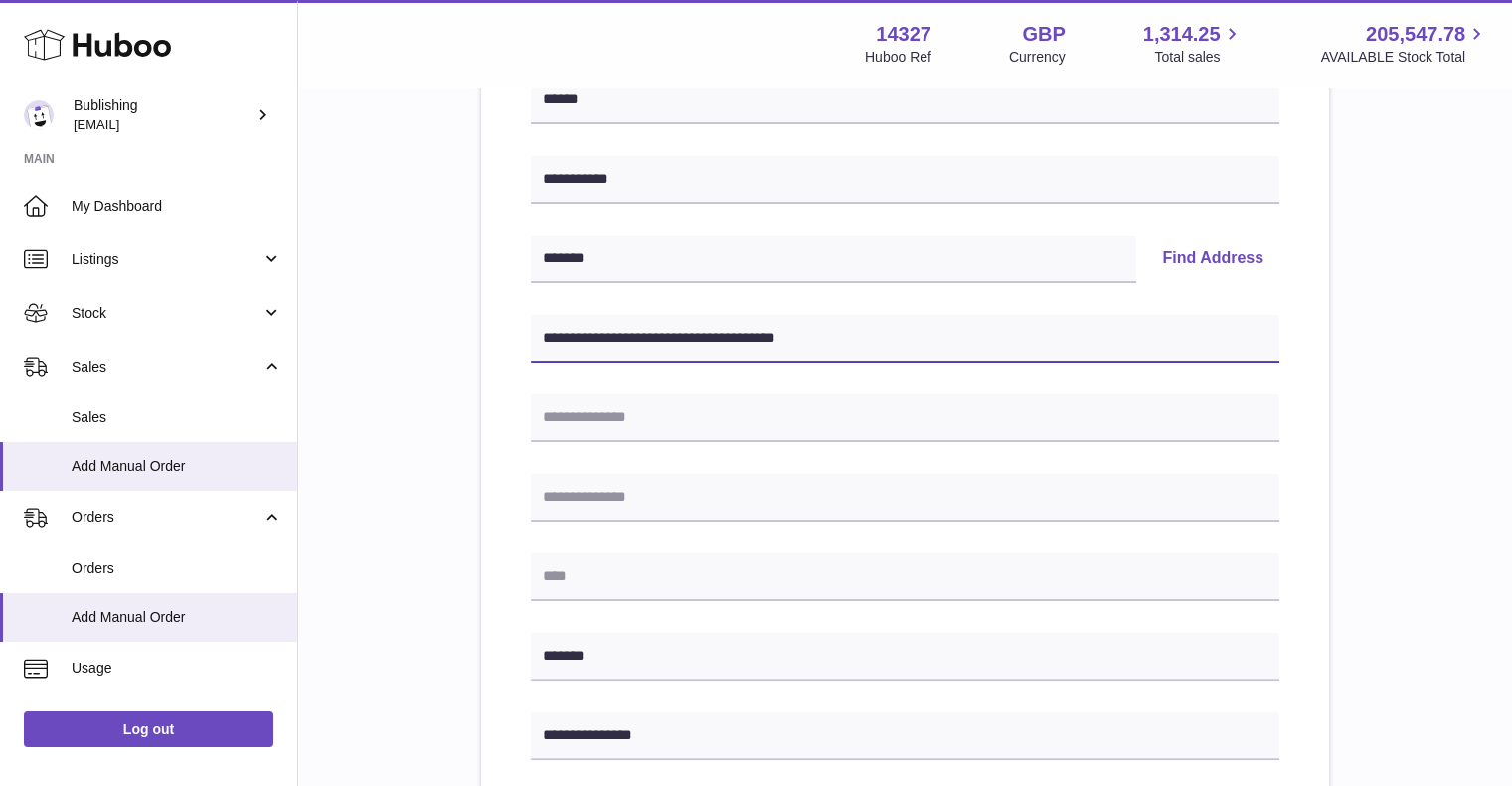 drag, startPoint x: 711, startPoint y: 336, endPoint x: 913, endPoint y: 343, distance: 202.12125 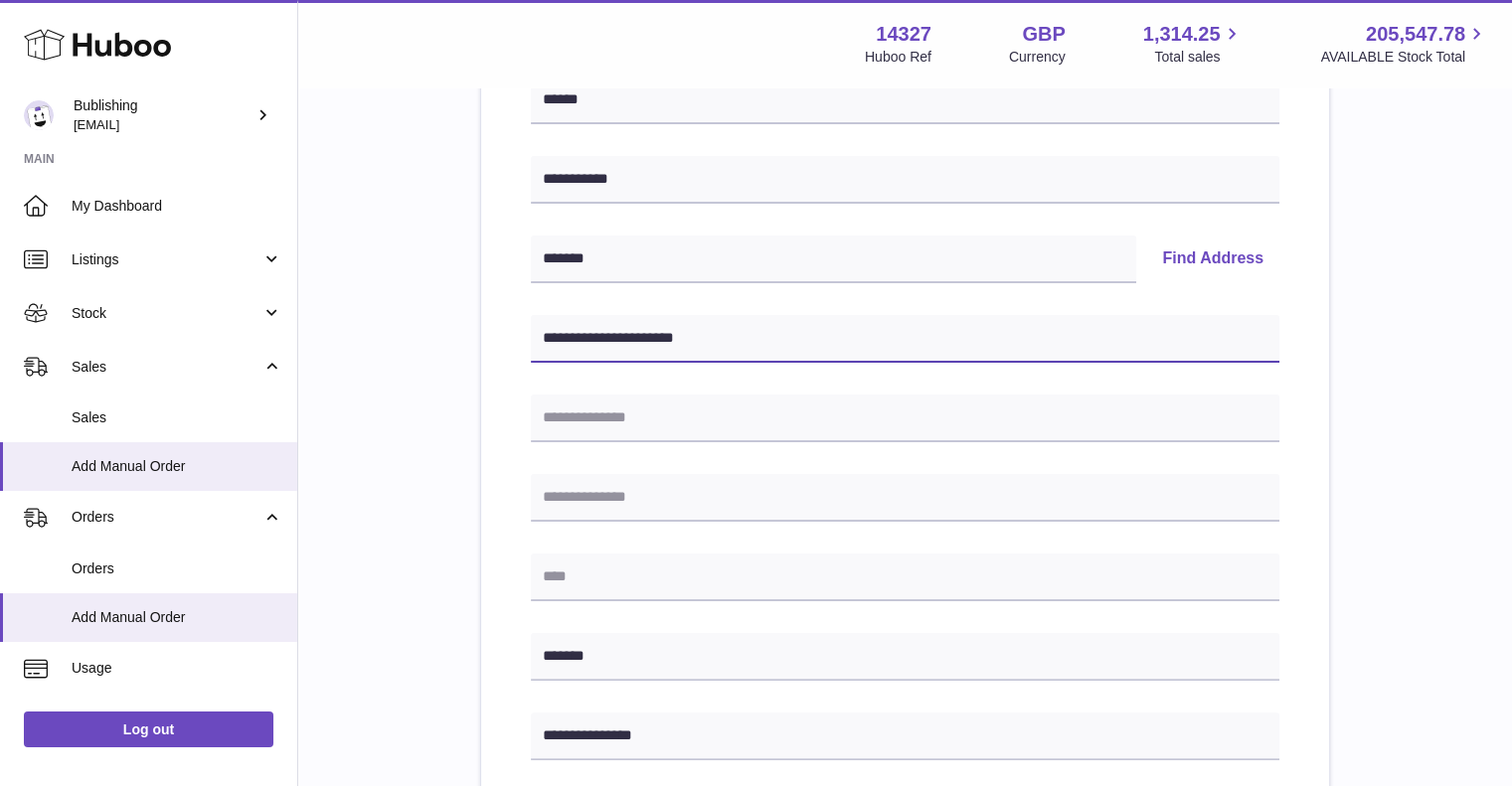 drag, startPoint x: 676, startPoint y: 334, endPoint x: 790, endPoint y: 346, distance: 114.62984 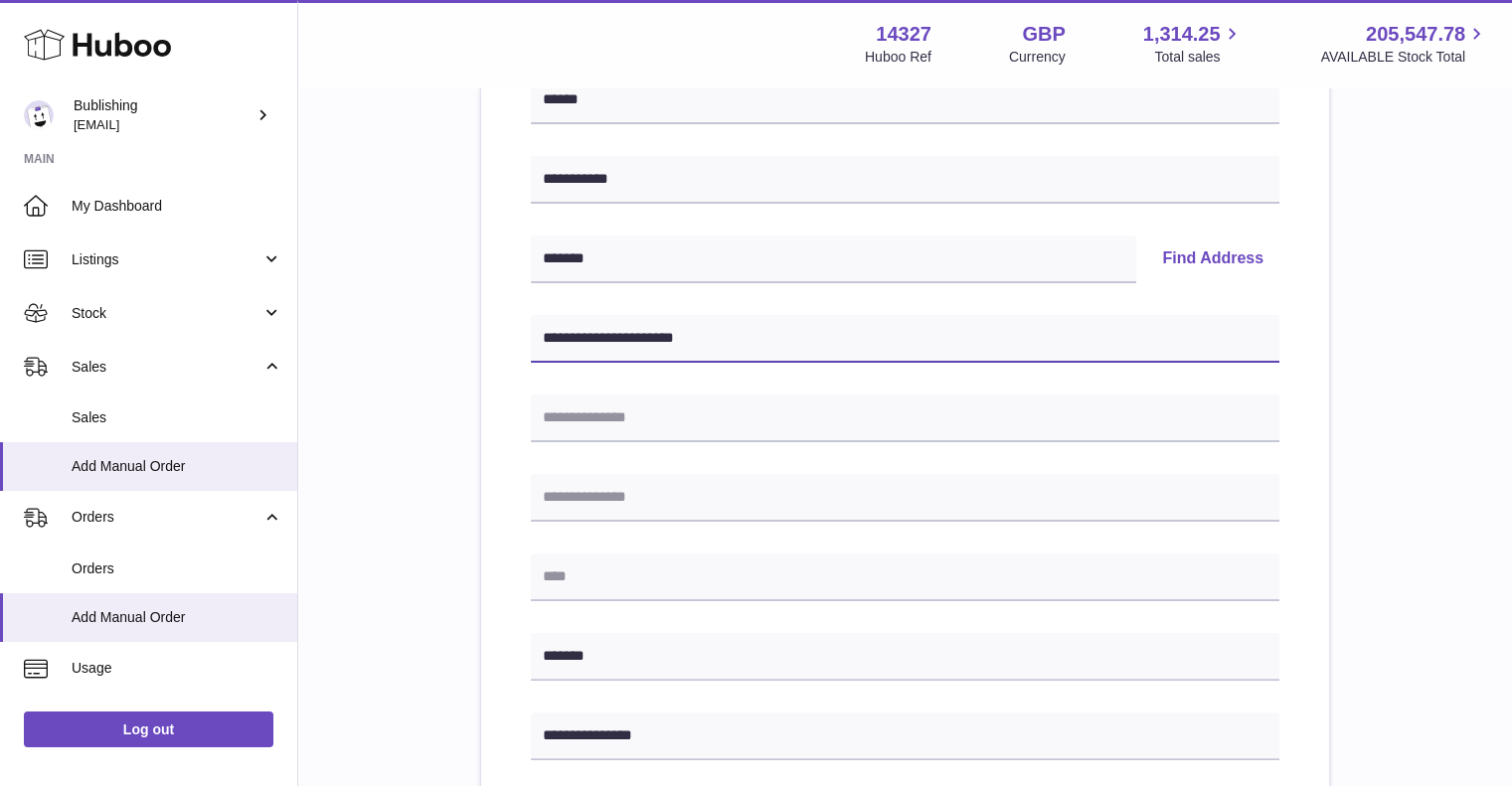 click on "**********" at bounding box center [905, 339] 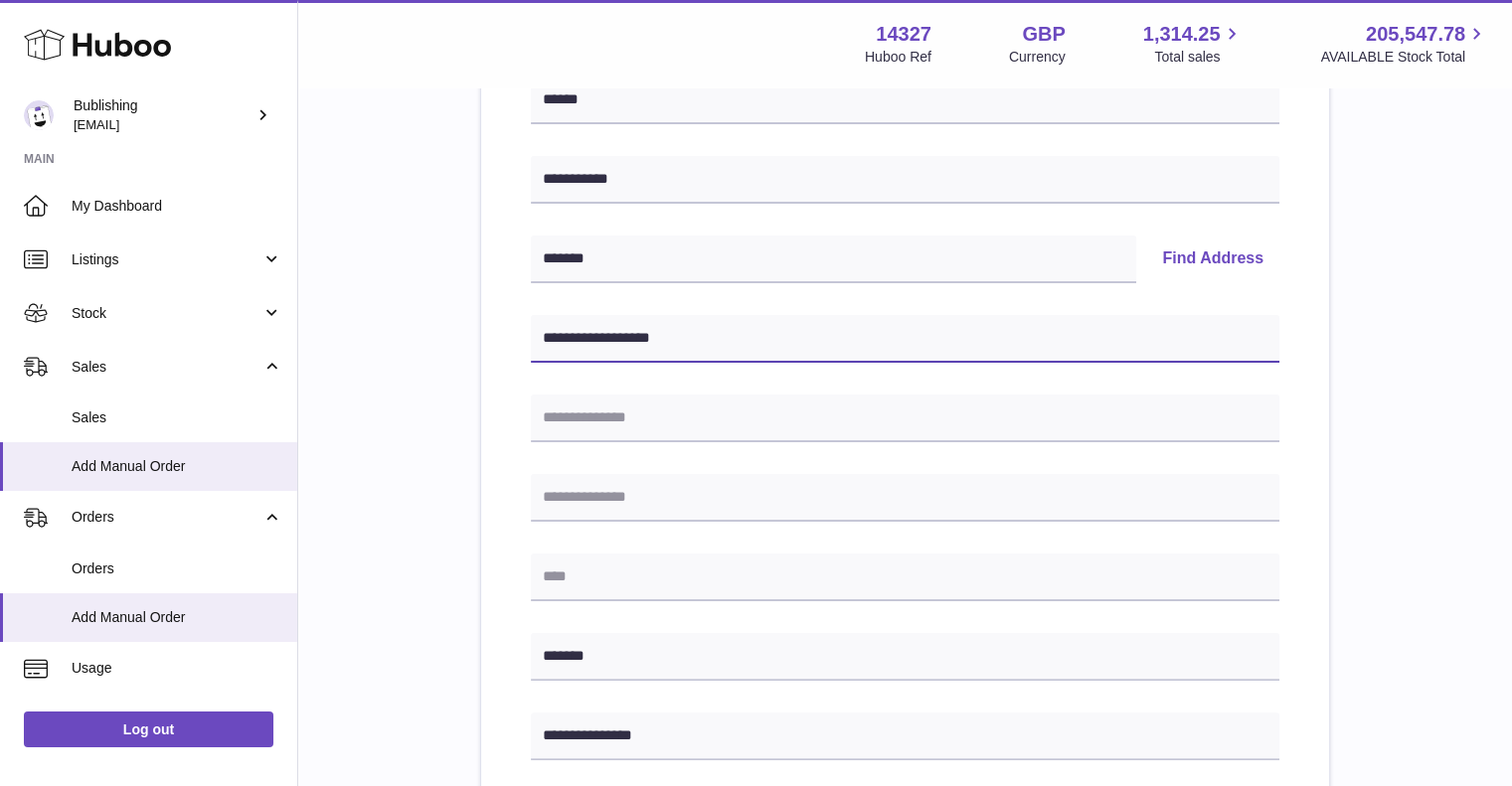 type on "**********" 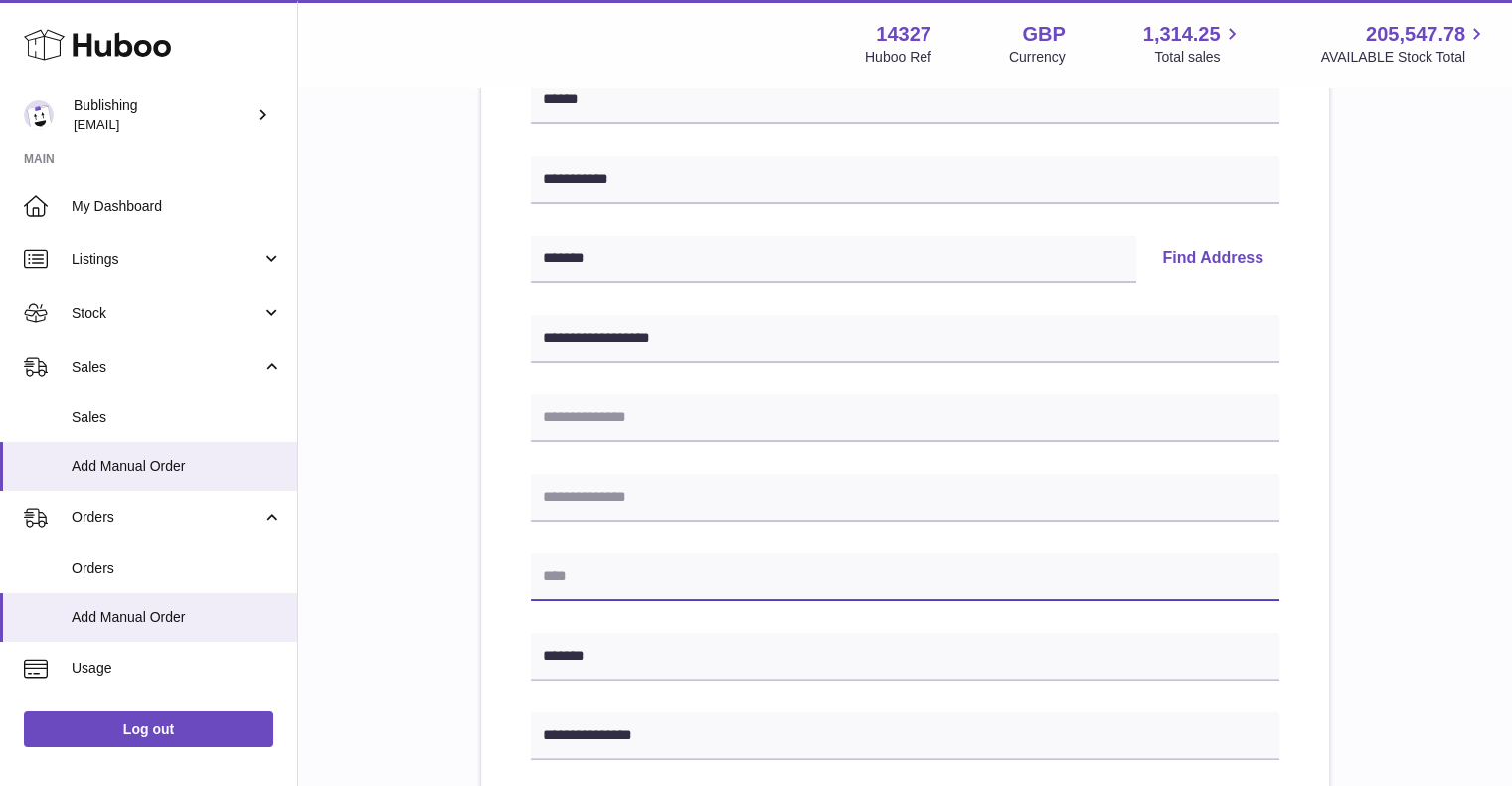 click at bounding box center (905, 577) 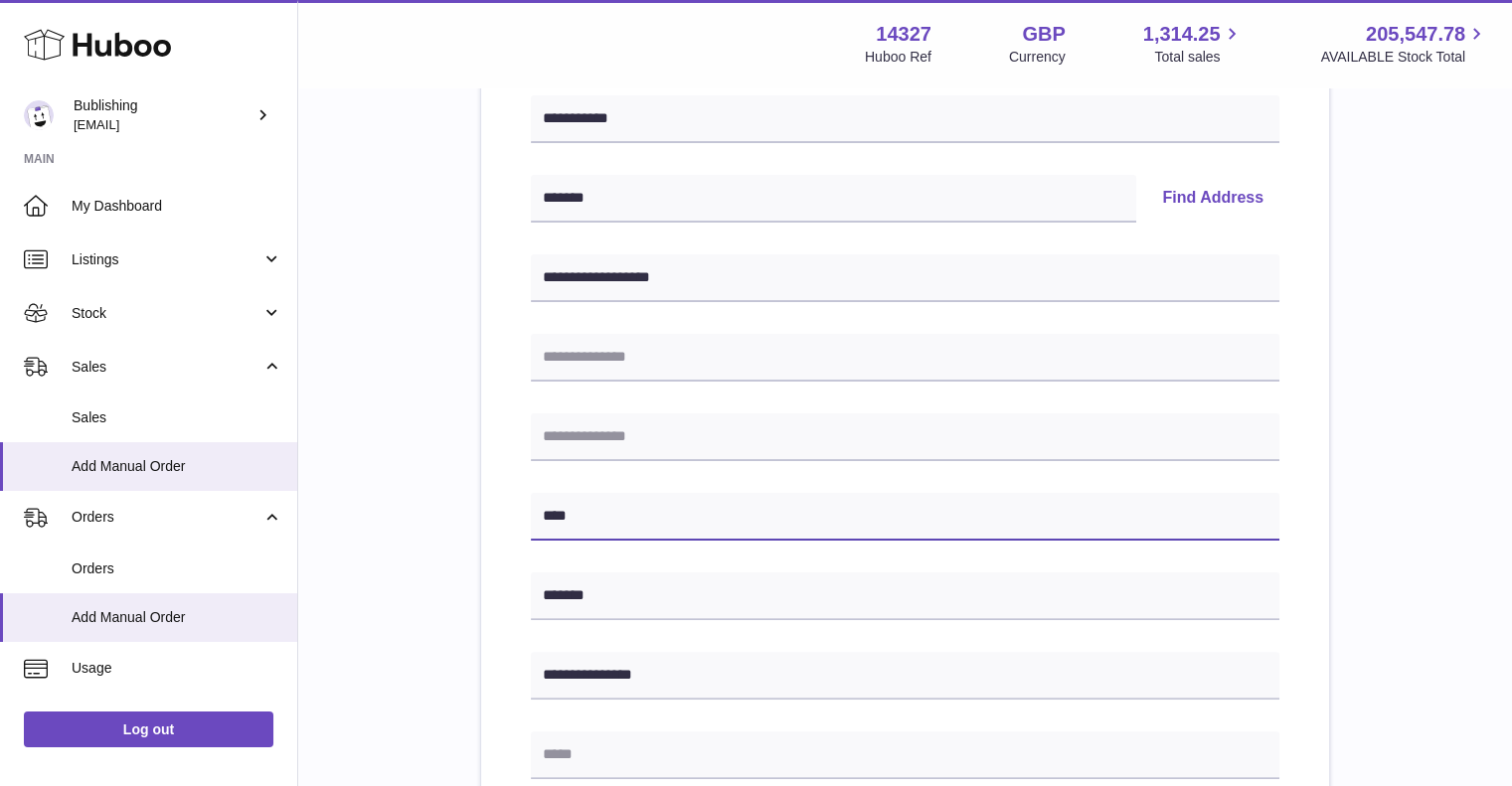 scroll, scrollTop: 298, scrollLeft: 0, axis: vertical 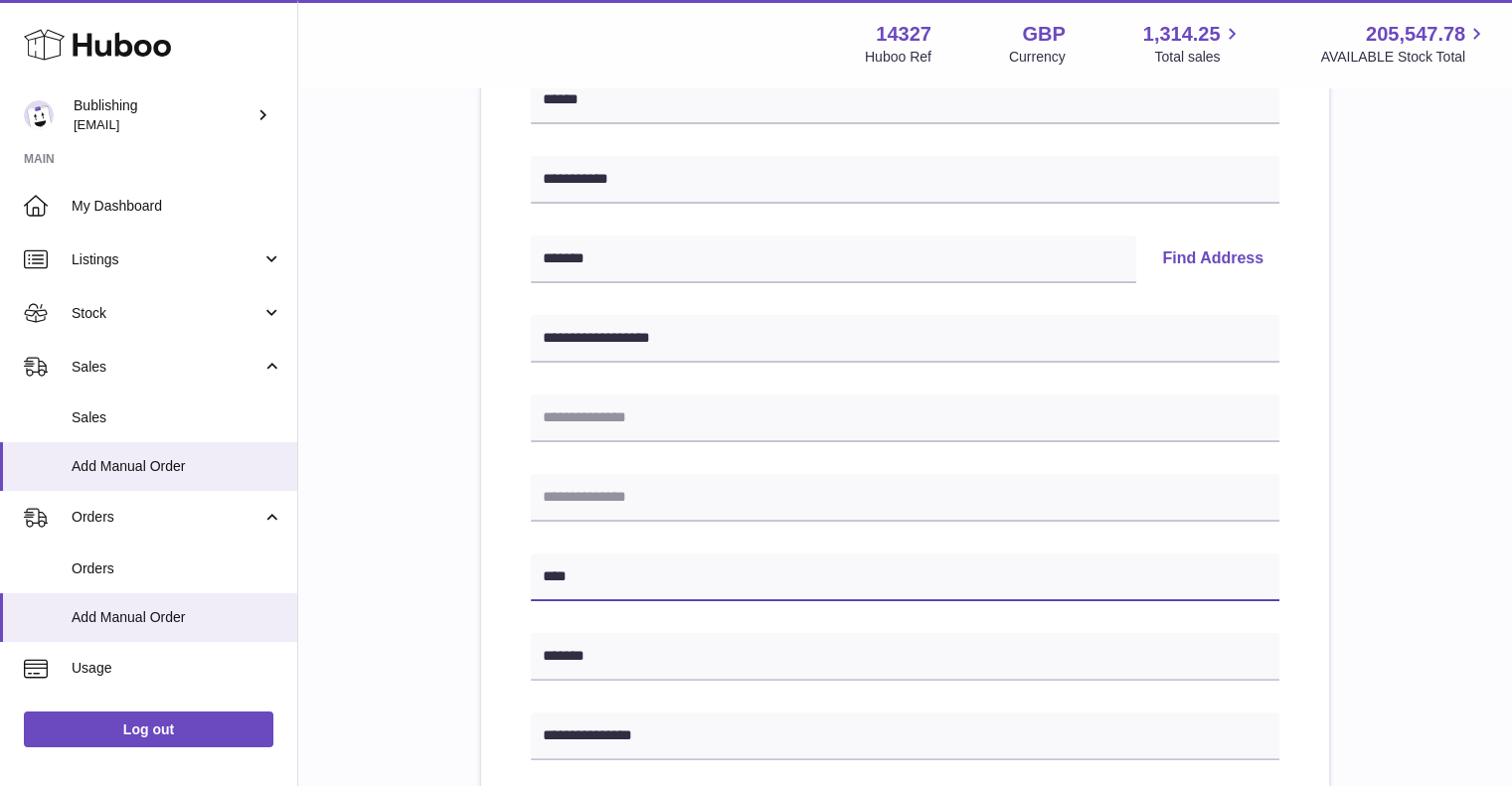 type on "****" 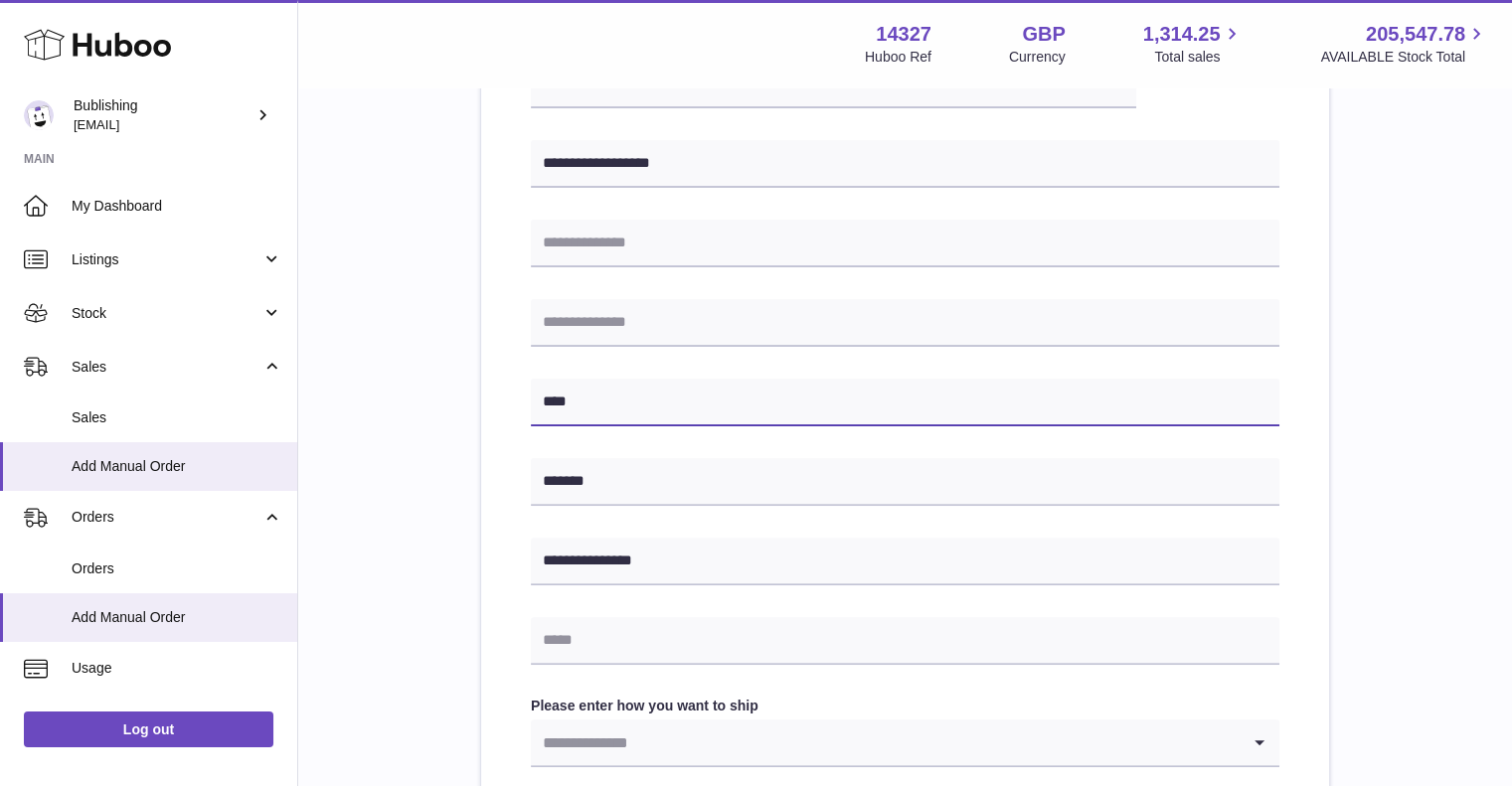 scroll, scrollTop: 497, scrollLeft: 0, axis: vertical 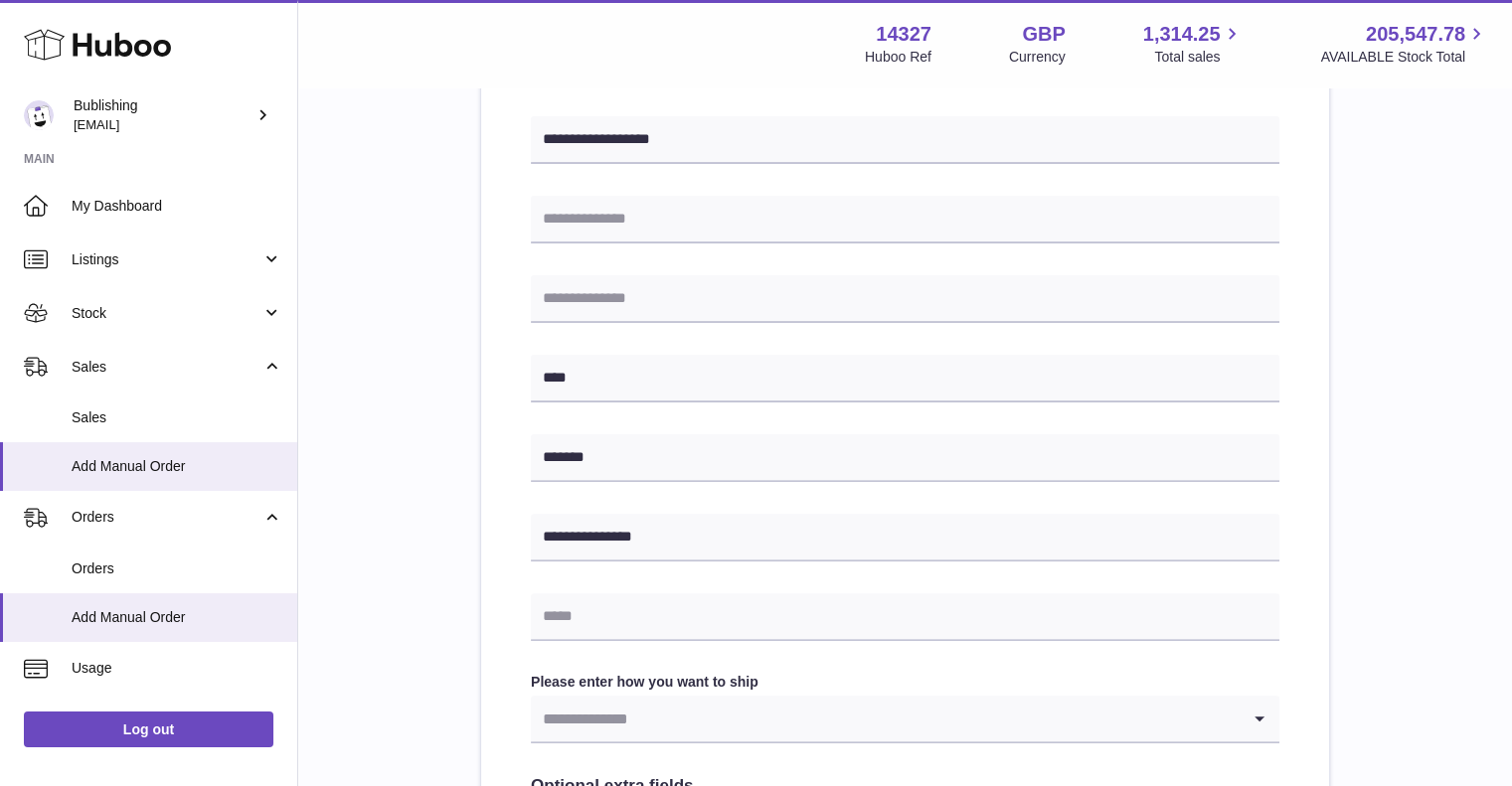 click on "**********" at bounding box center [905, 455] 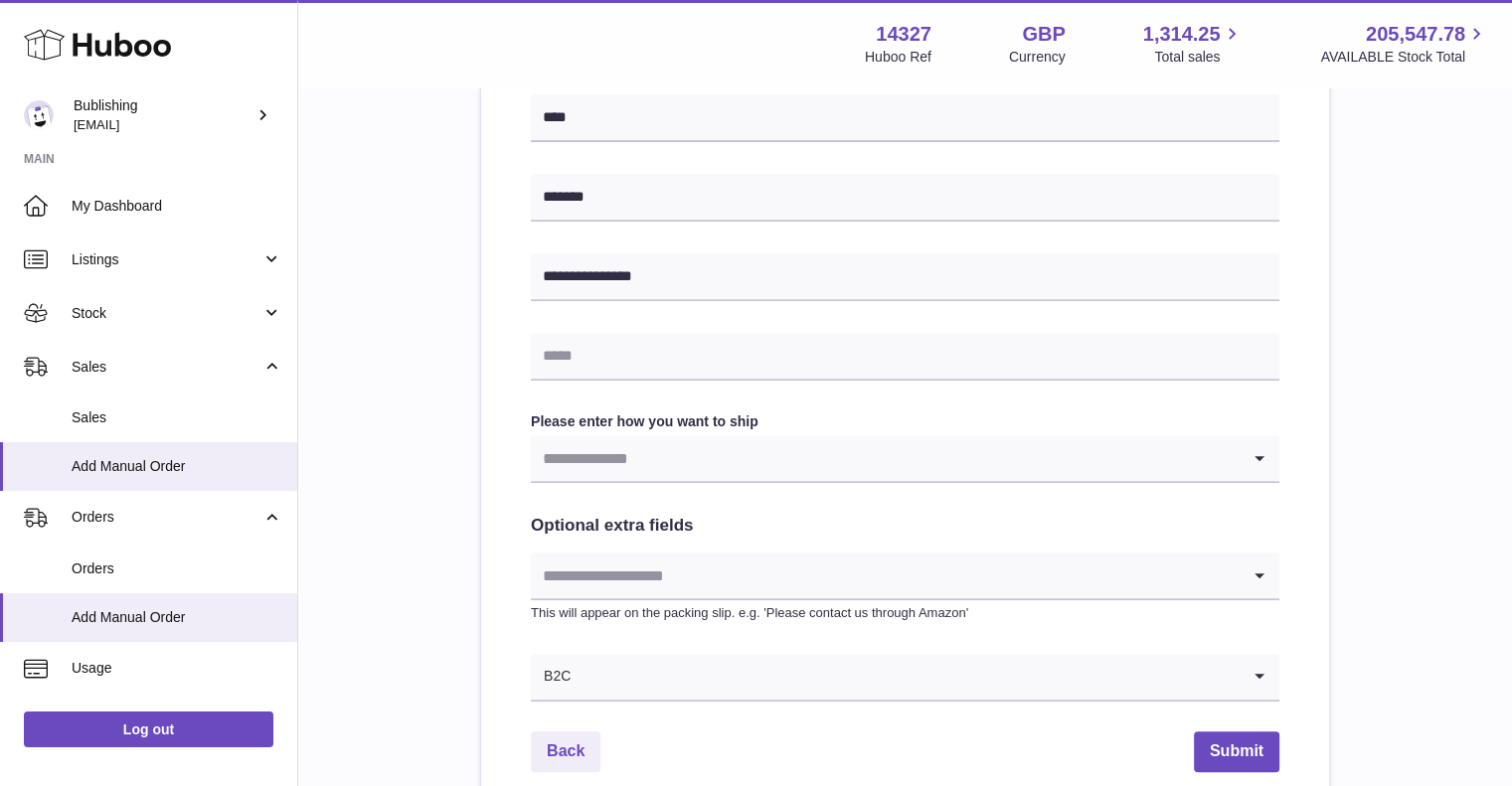 scroll, scrollTop: 795, scrollLeft: 0, axis: vertical 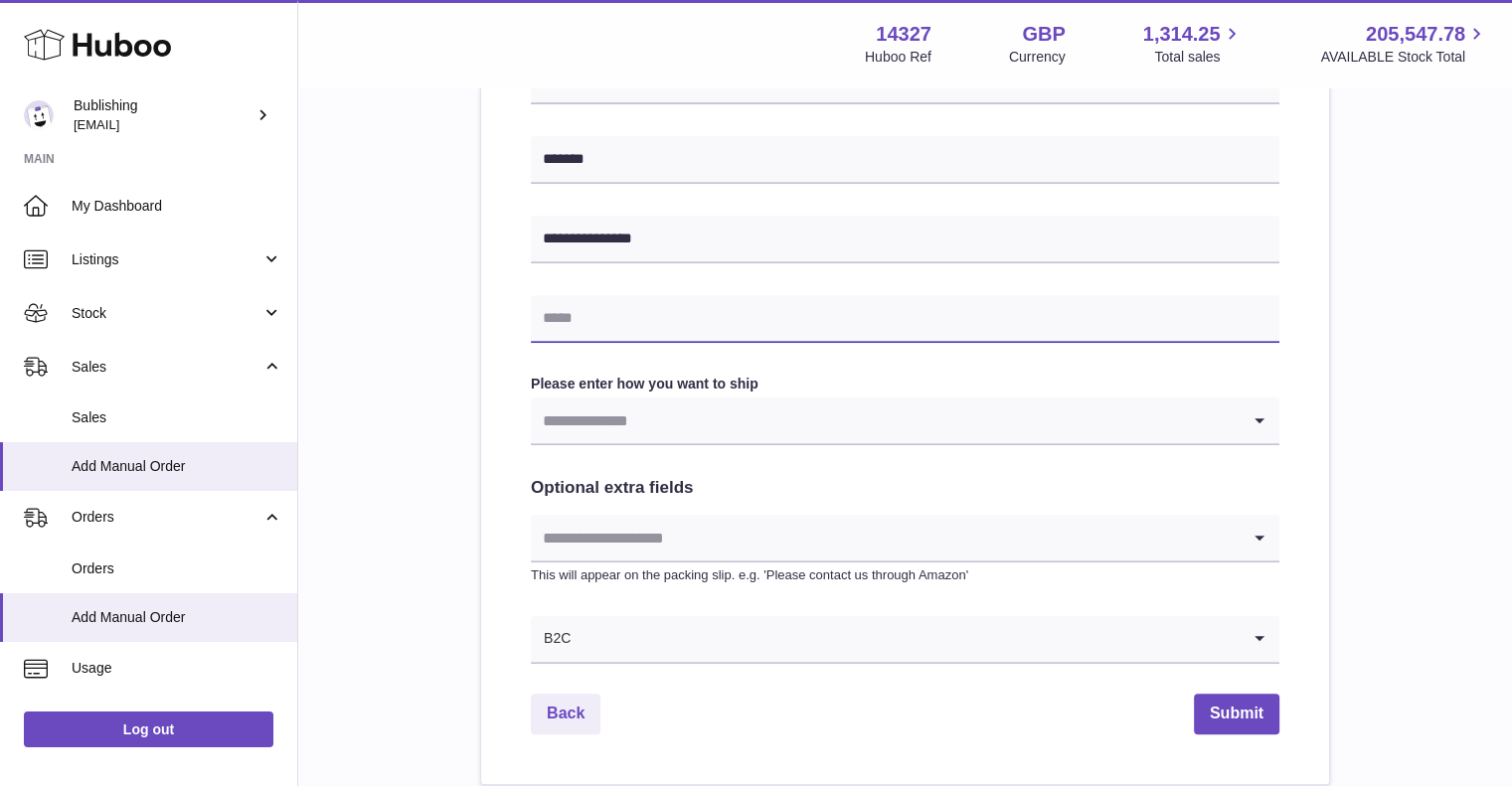 click at bounding box center (905, 319) 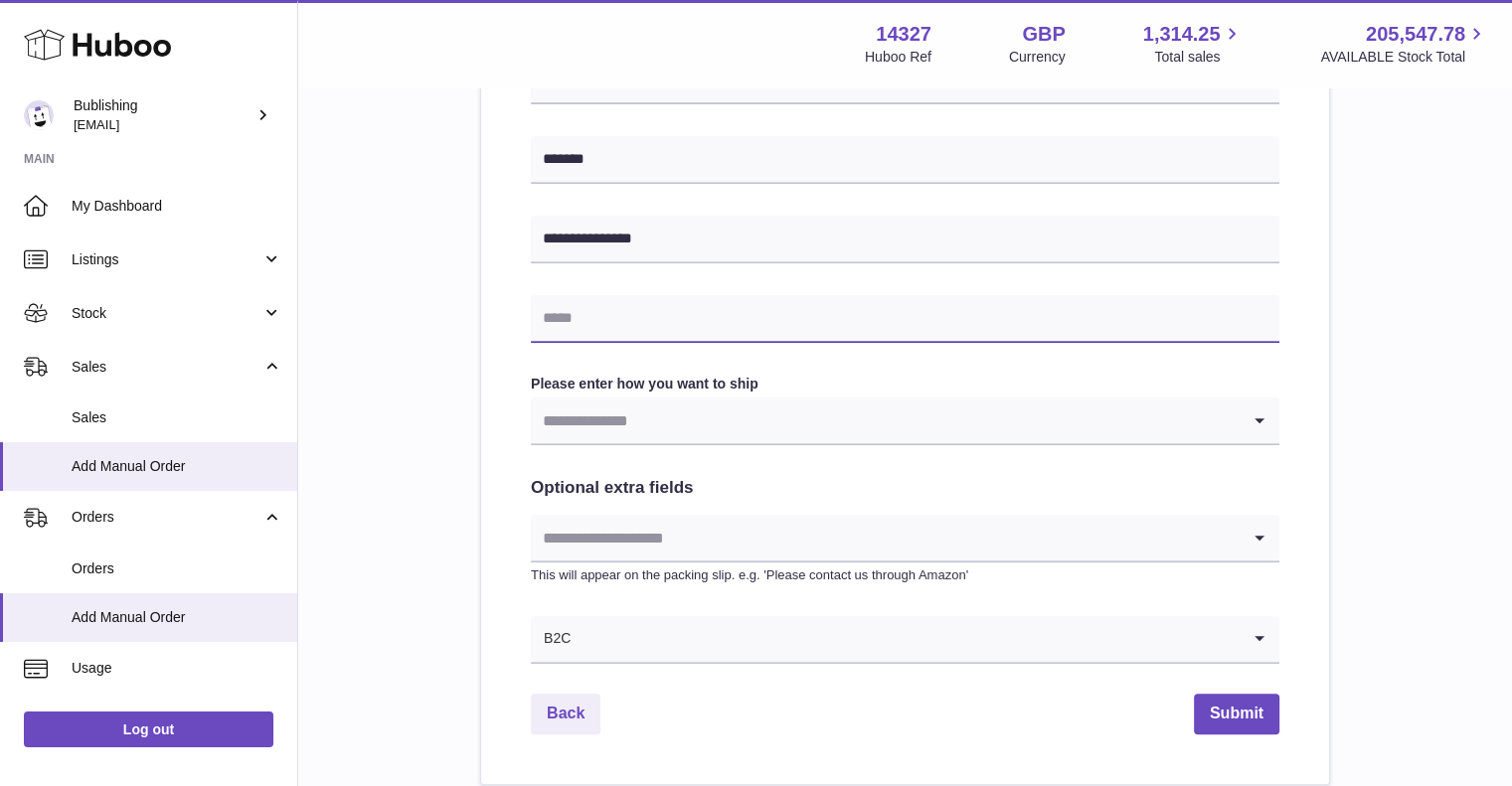 paste on "**********" 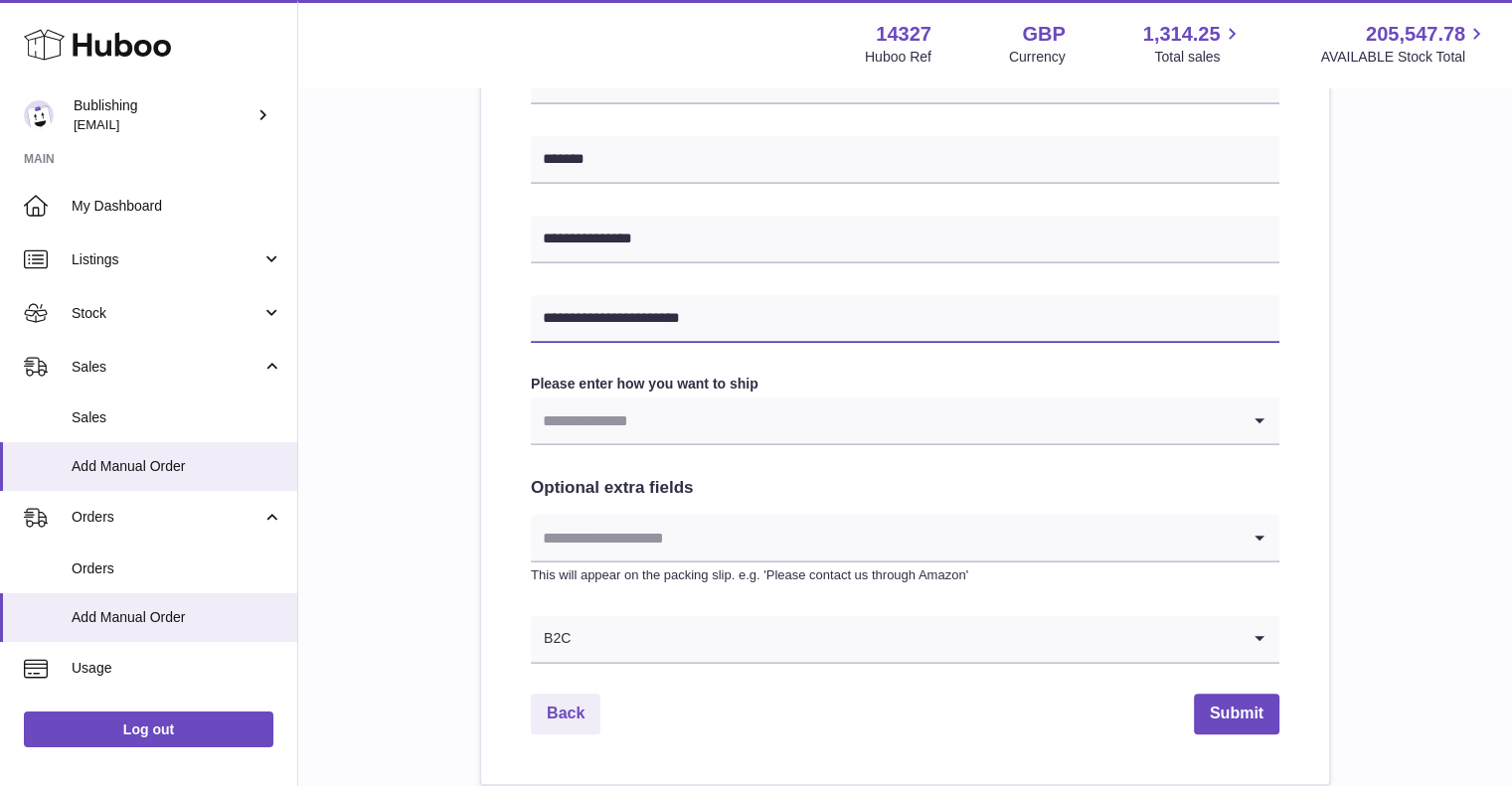 type on "**********" 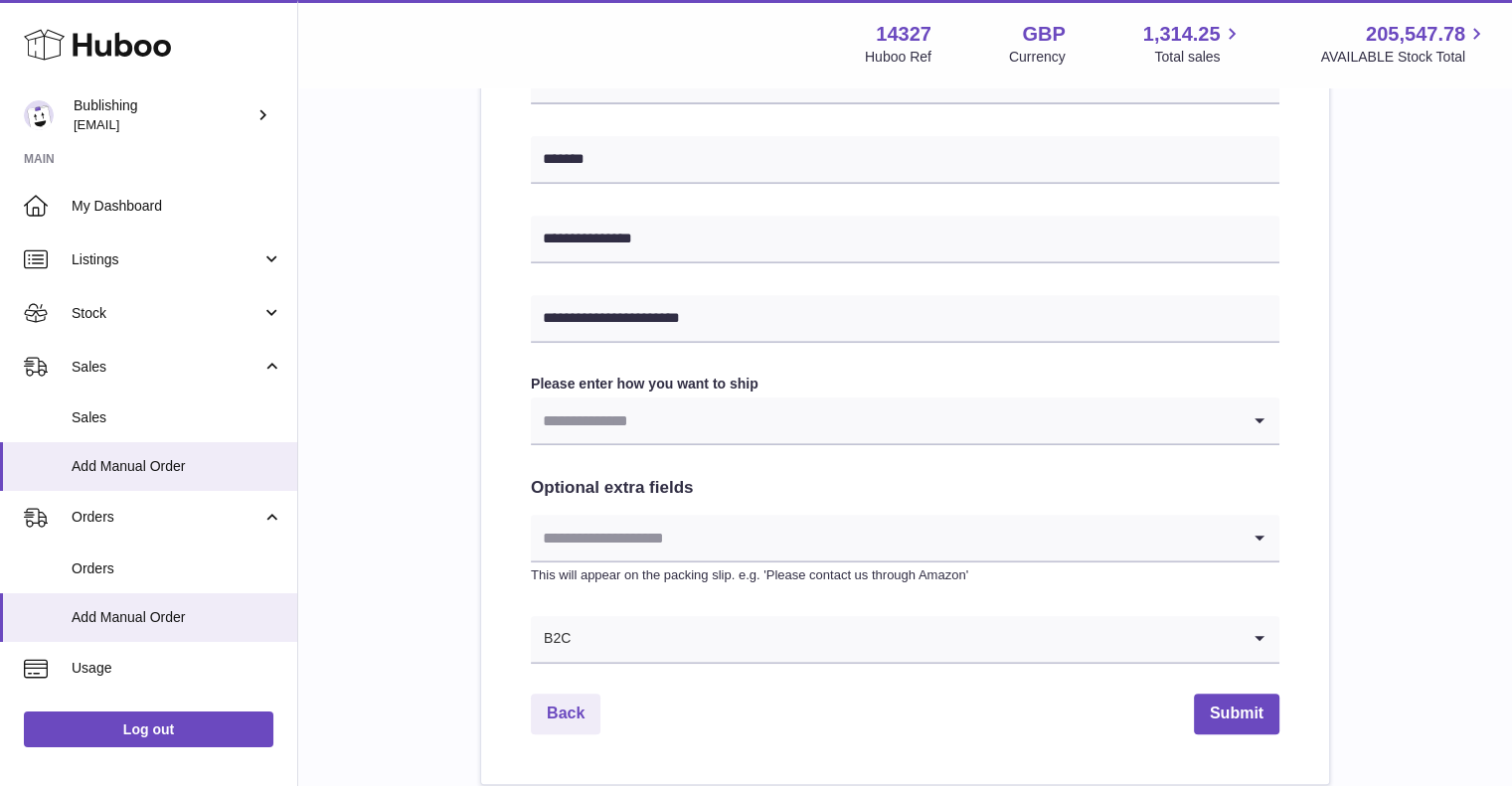 click at bounding box center (885, 420) 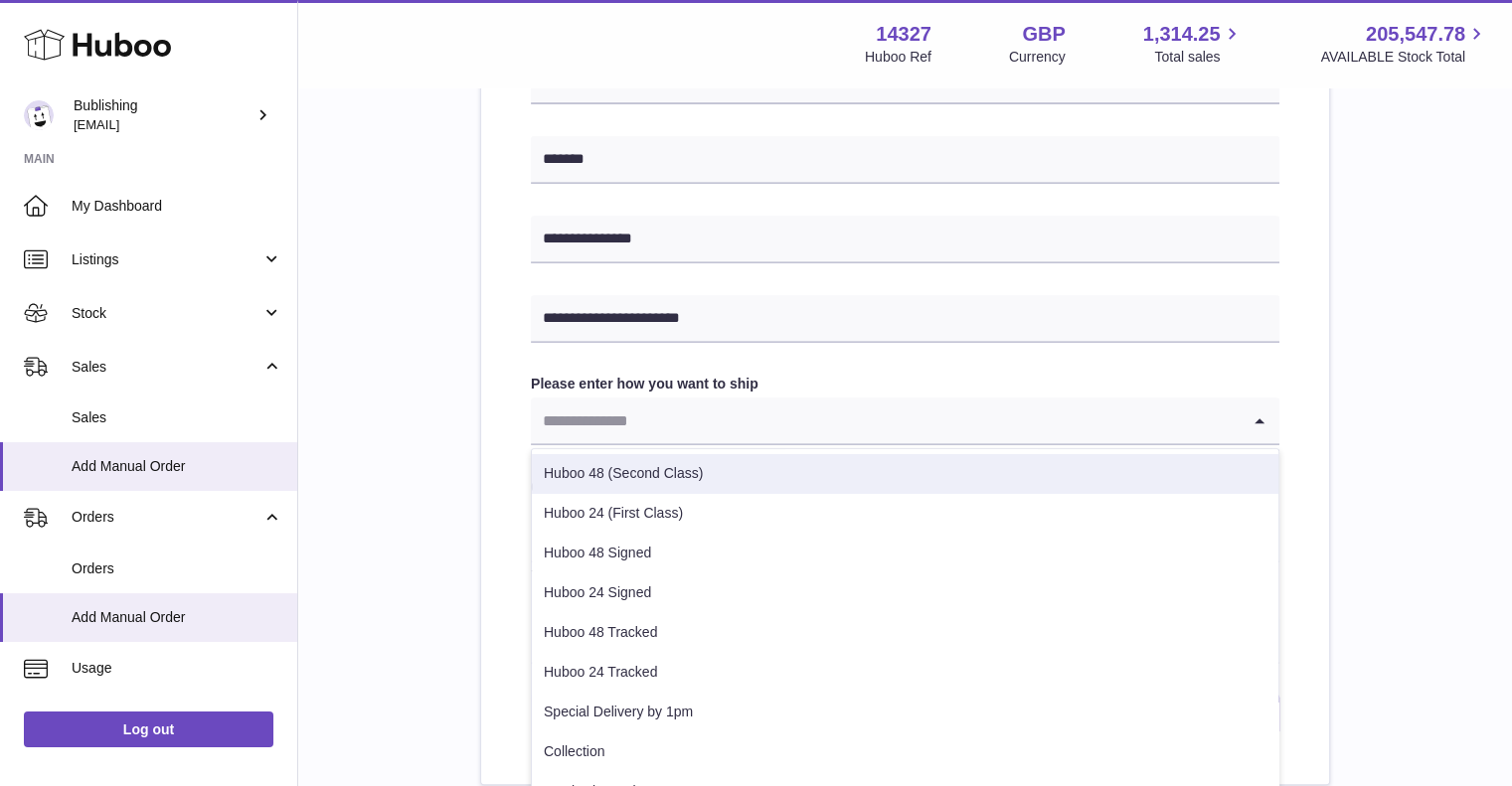 click on "Huboo 48 (Second Class)" at bounding box center (905, 474) 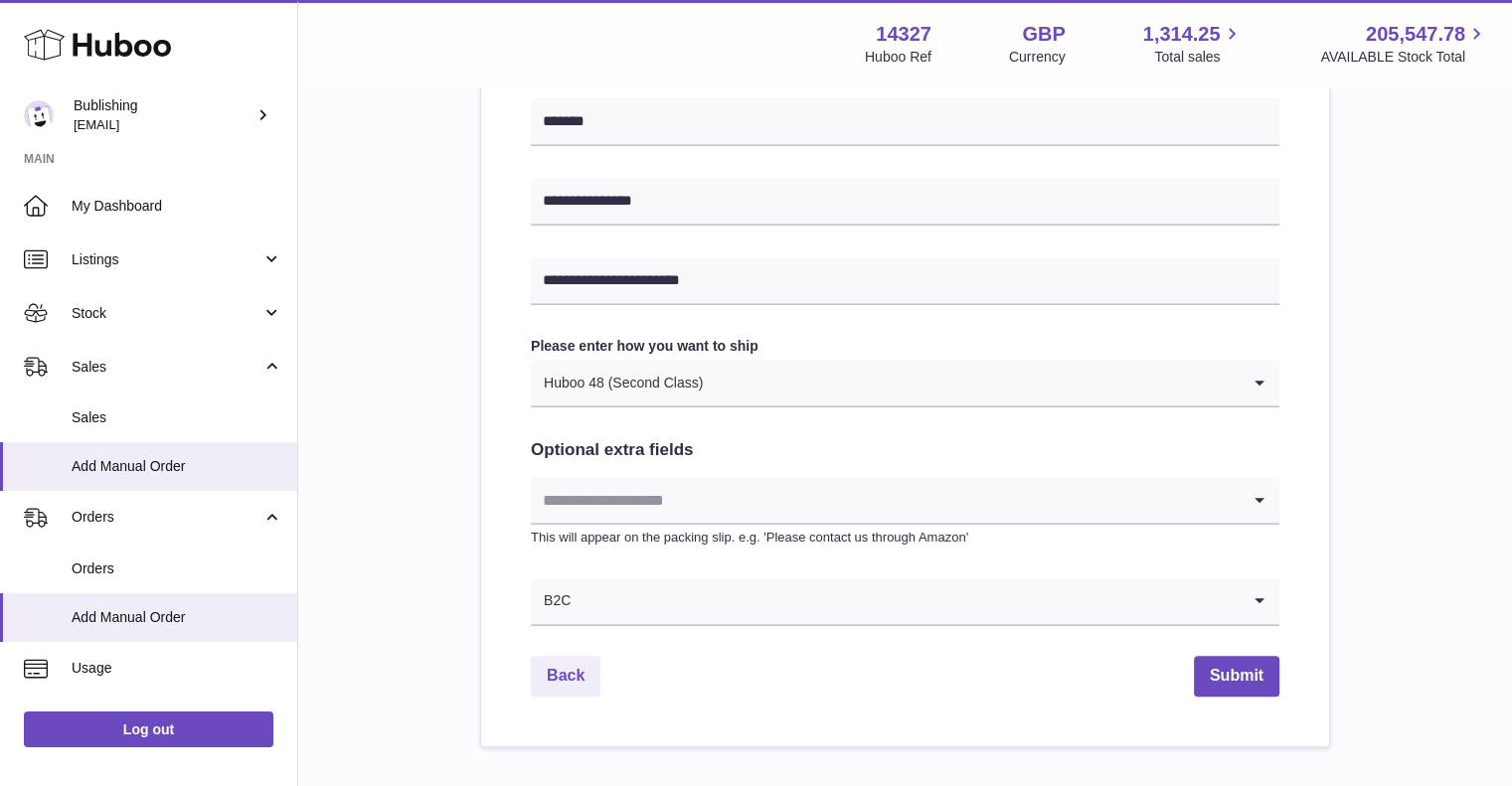 scroll, scrollTop: 950, scrollLeft: 0, axis: vertical 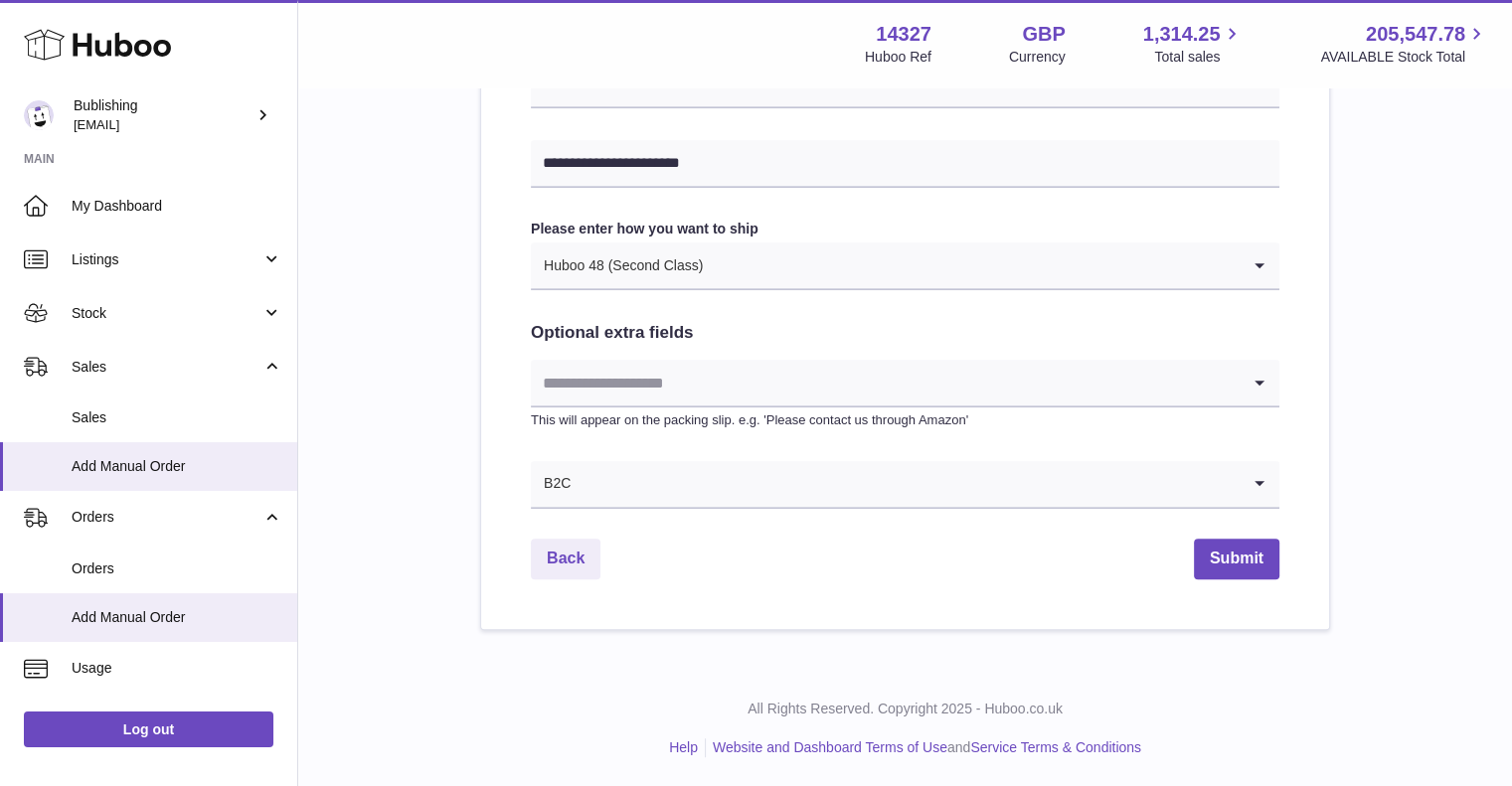 click 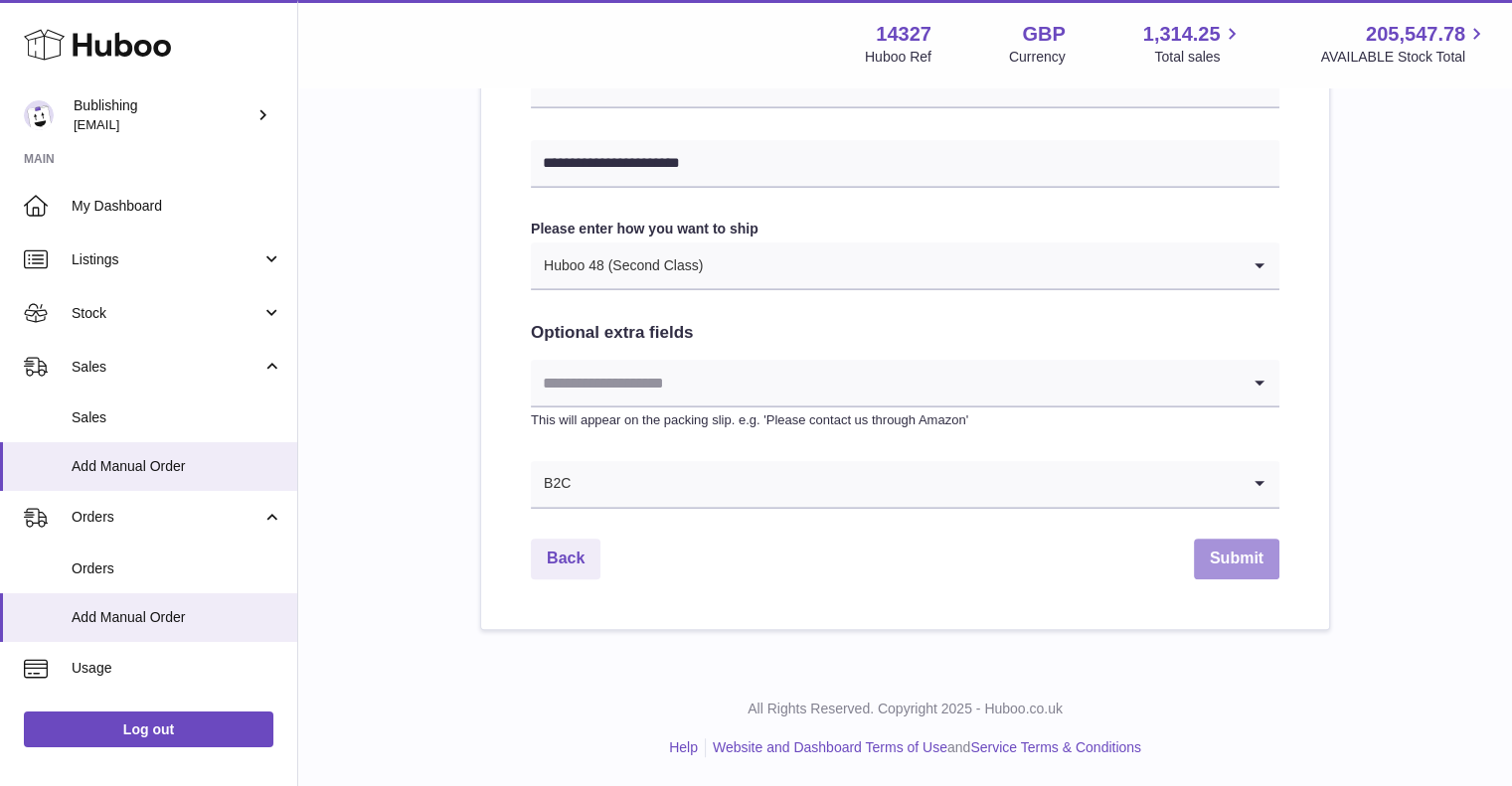 click on "Submit" at bounding box center (1237, 558) 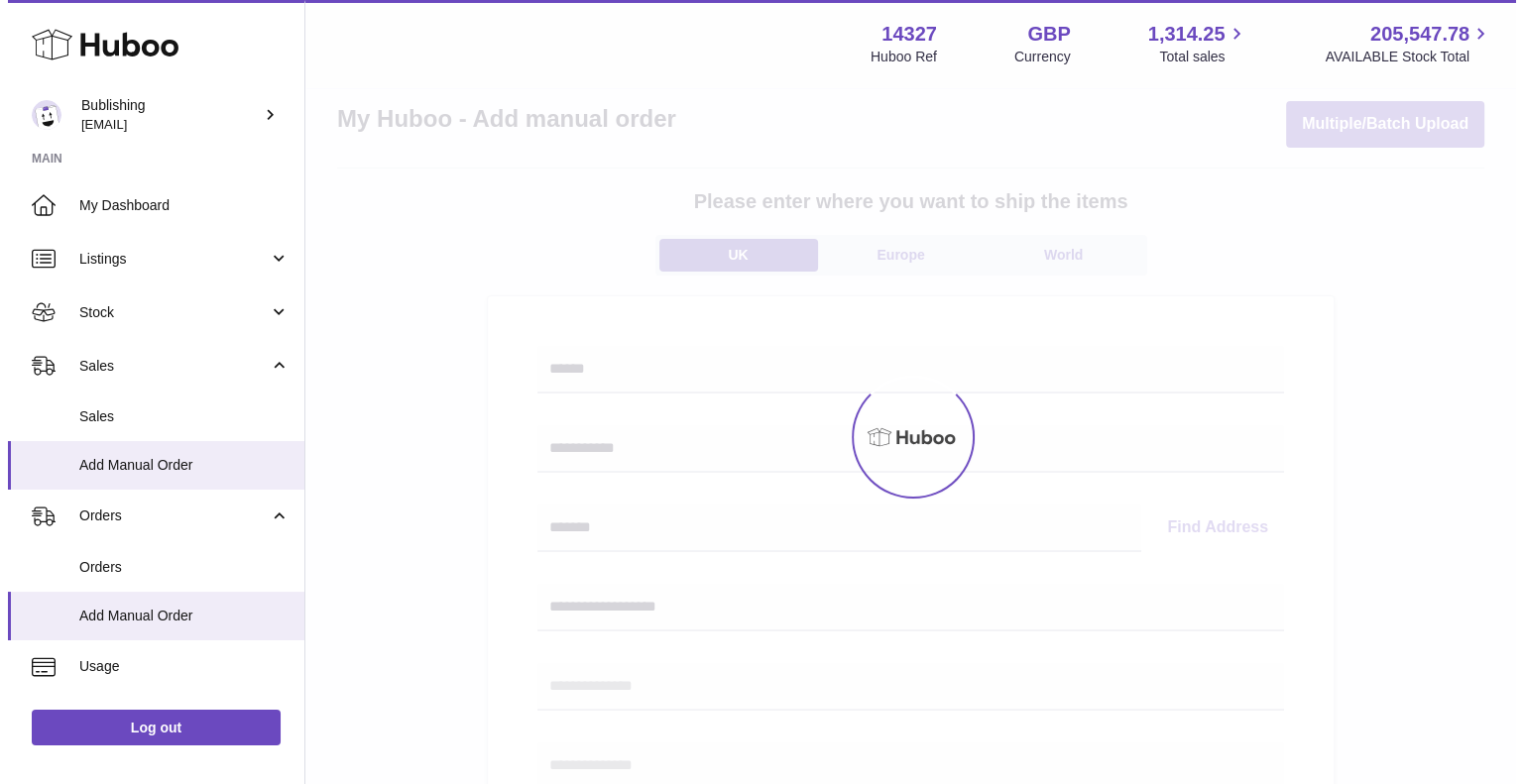 scroll, scrollTop: 0, scrollLeft: 0, axis: both 